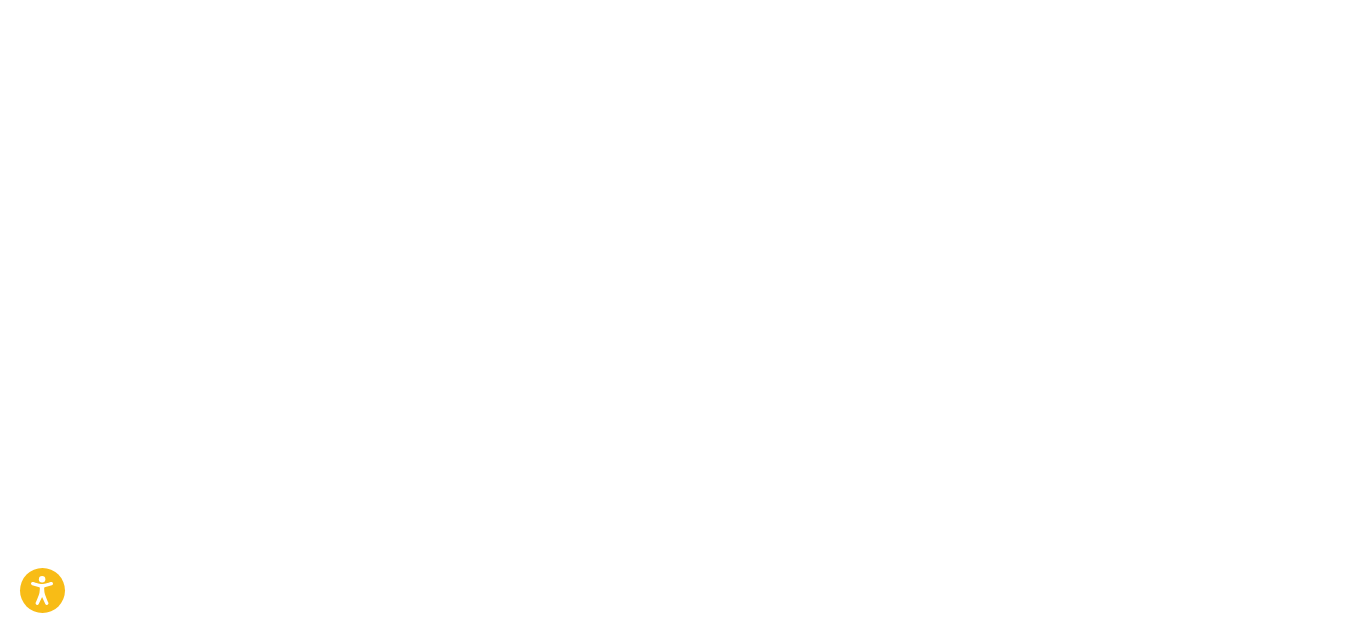 scroll, scrollTop: 0, scrollLeft: 0, axis: both 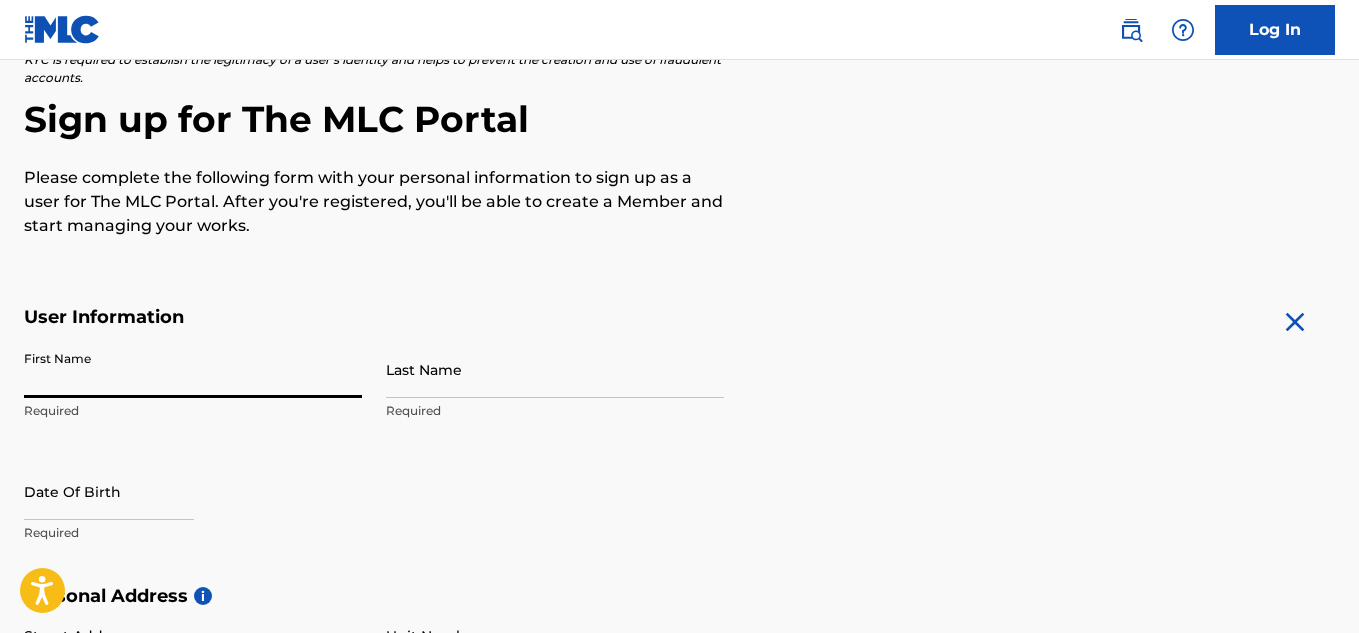 click on "First Name" at bounding box center (193, 369) 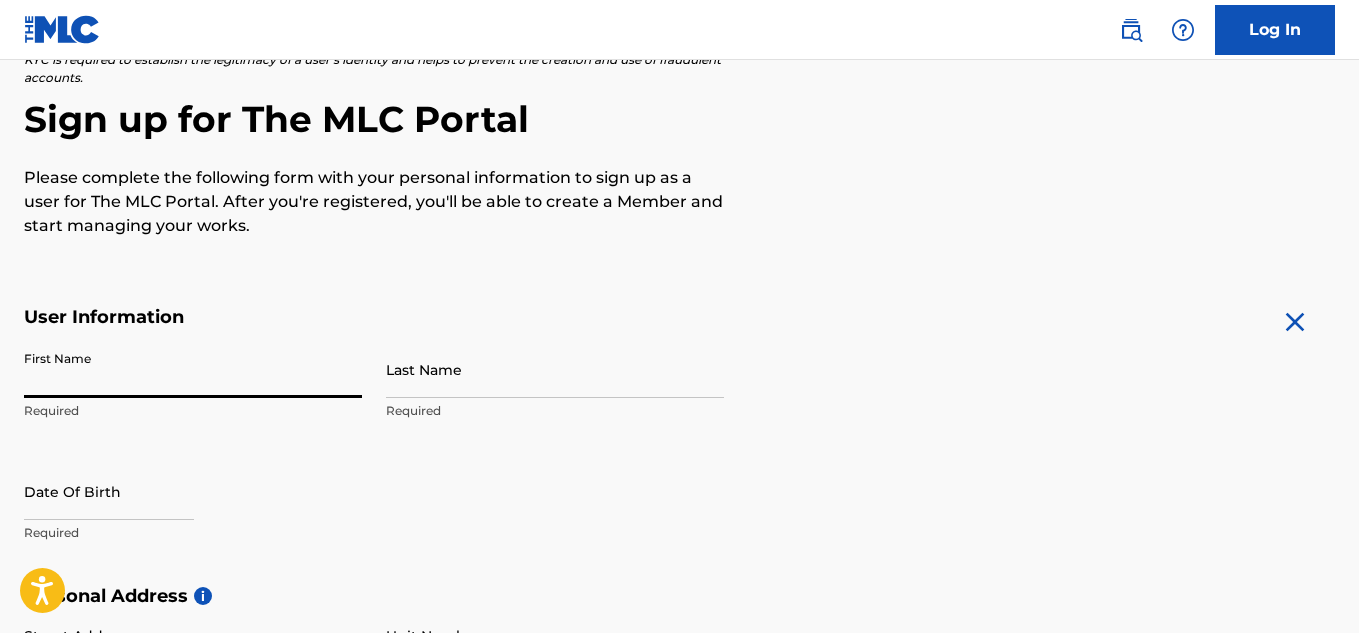 type on "[PERSON_NAME]" 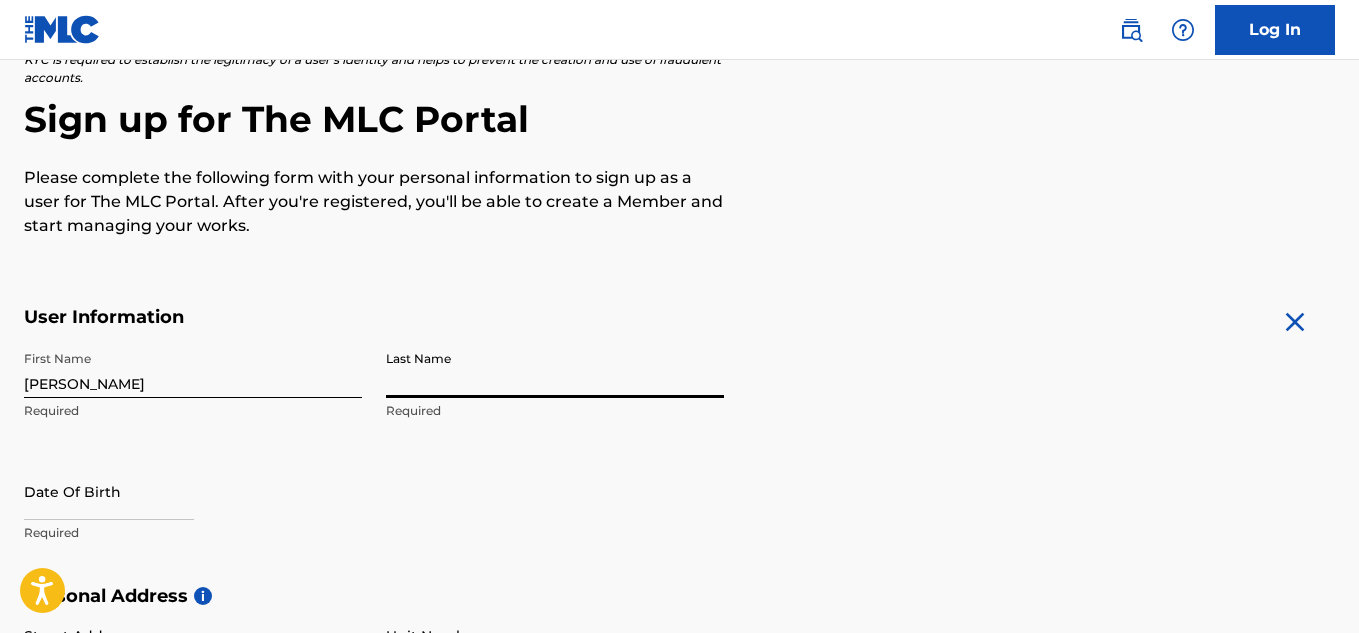 click on "Last Name" at bounding box center [555, 369] 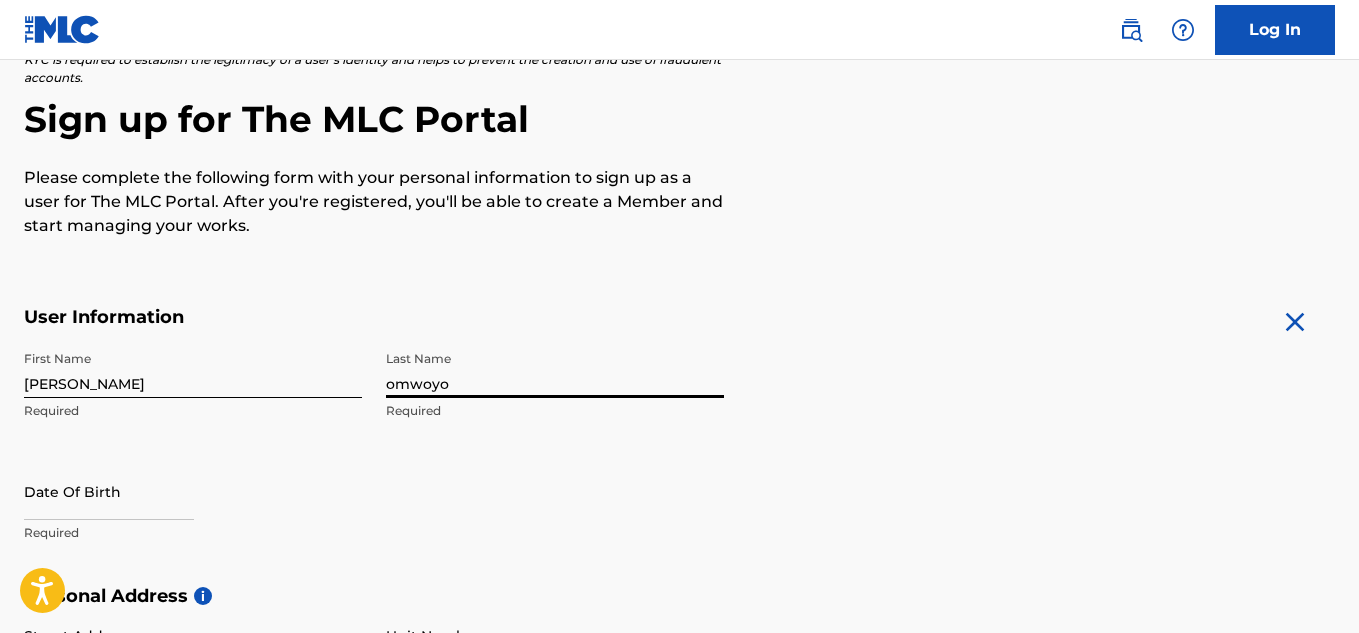 select on "6" 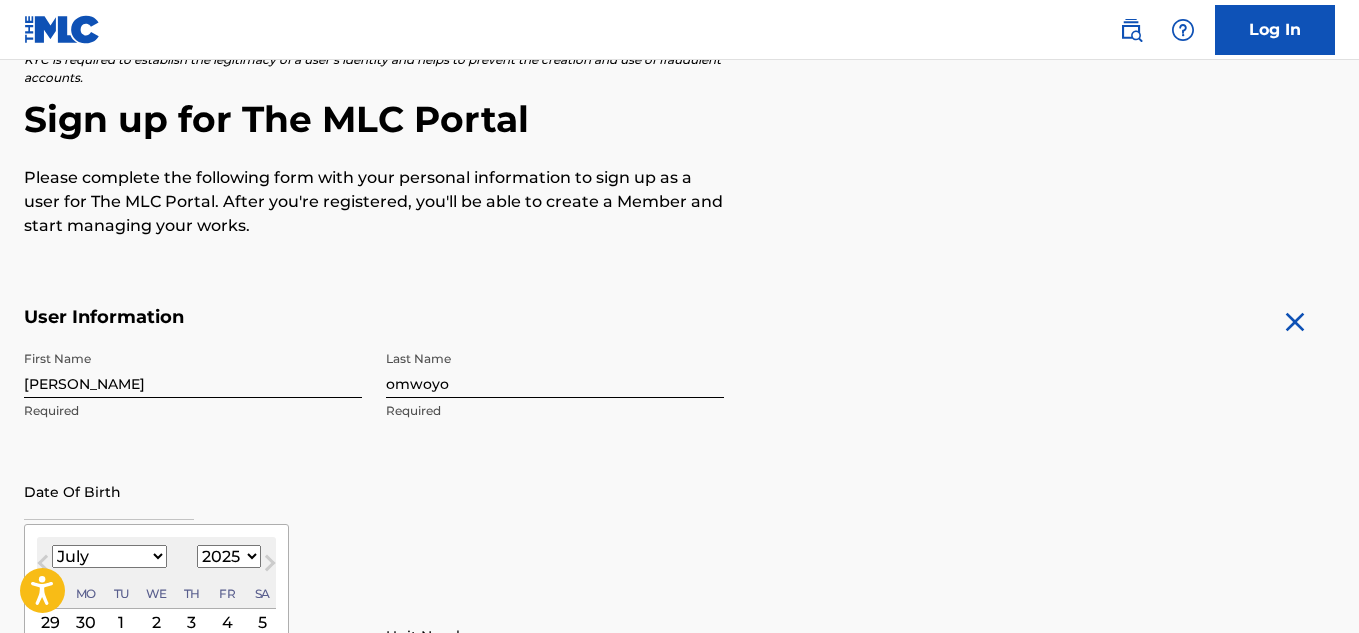 click at bounding box center [109, 491] 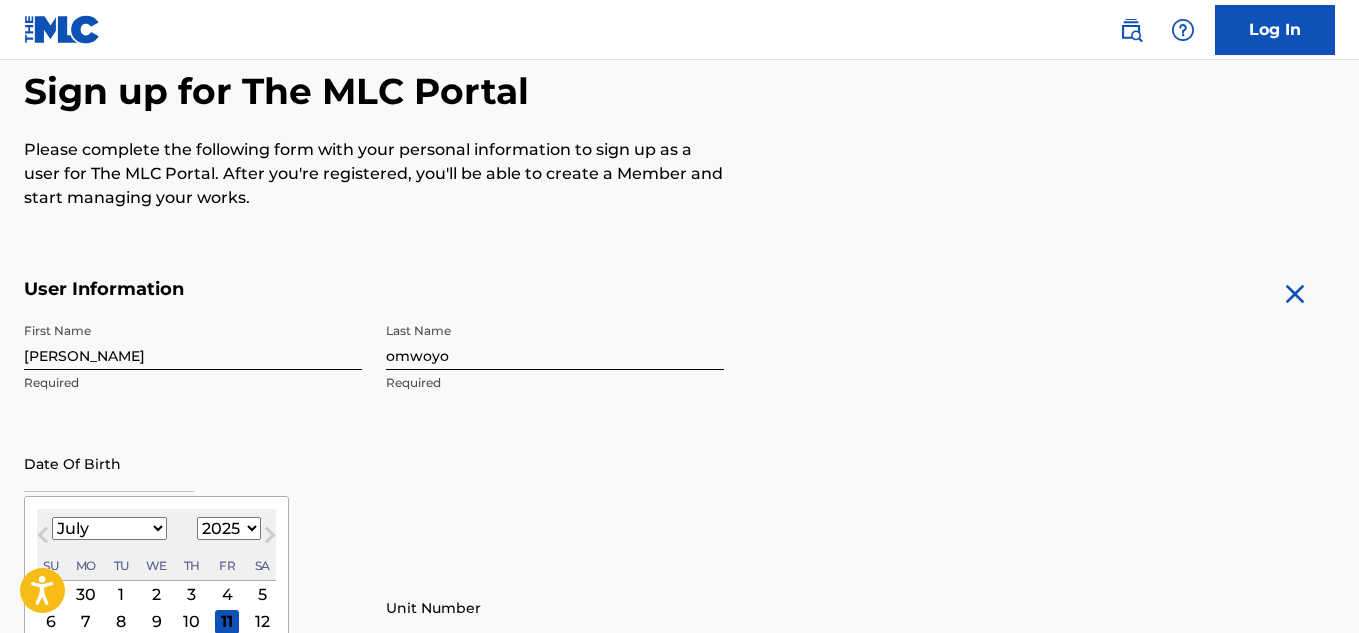 scroll, scrollTop: 194, scrollLeft: 0, axis: vertical 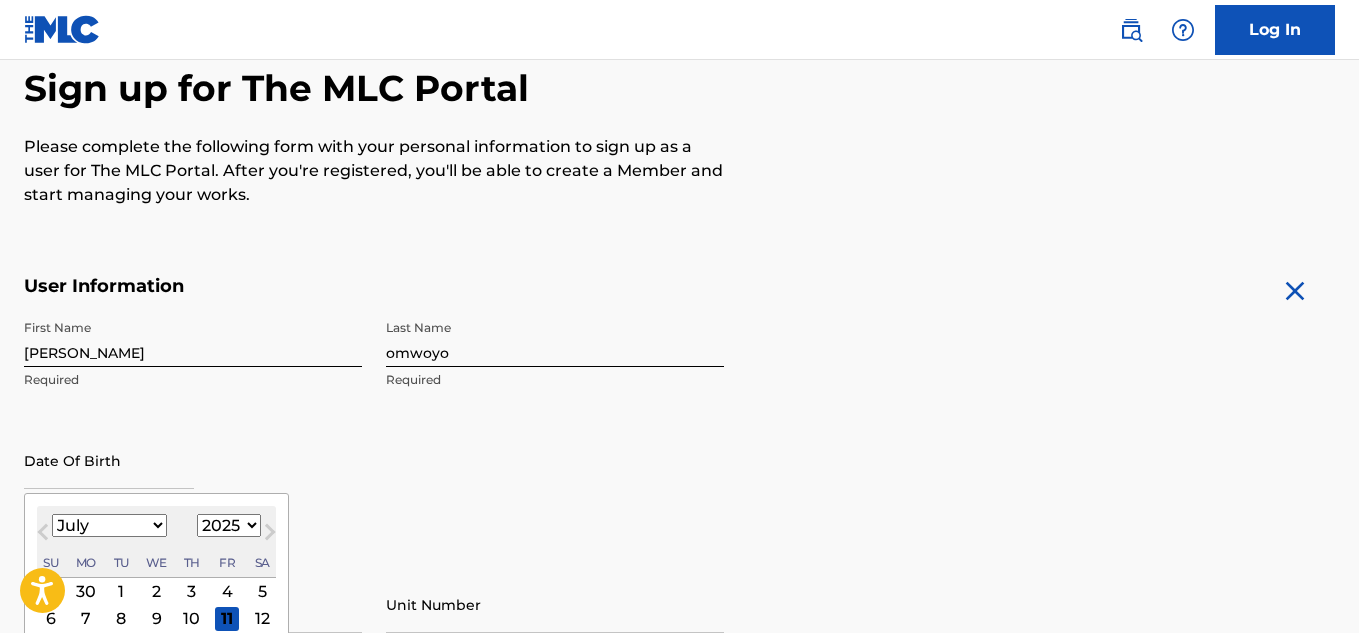 click at bounding box center [109, 460] 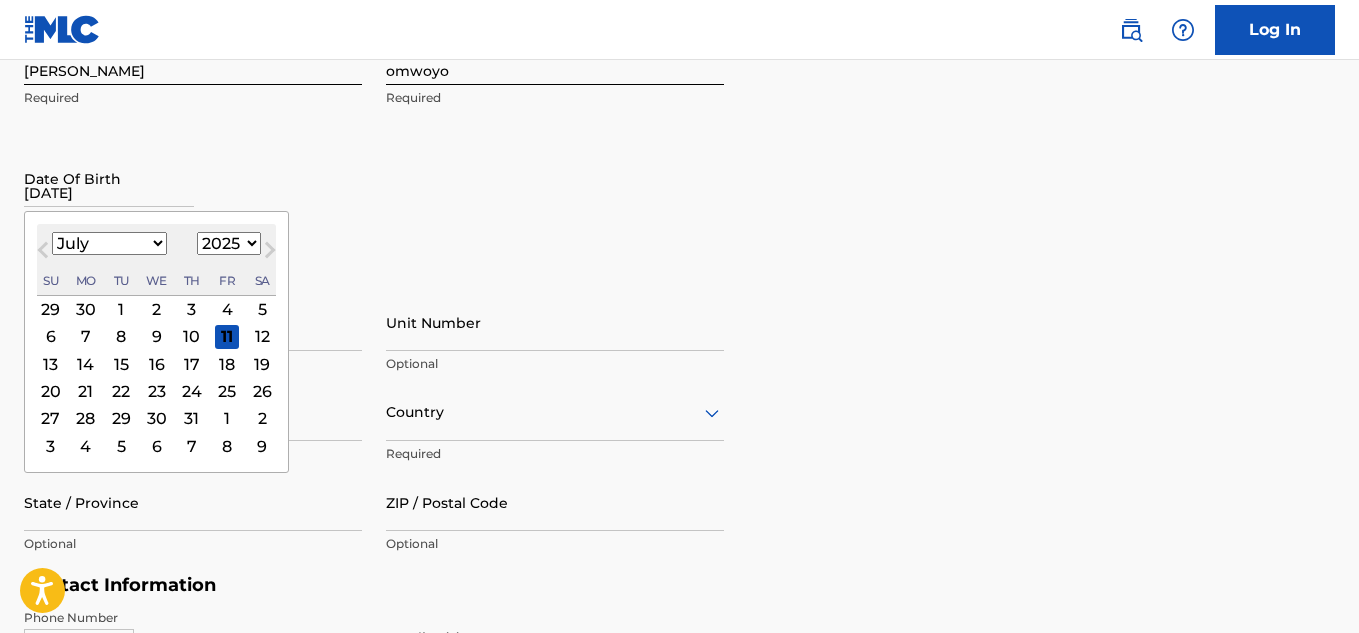 scroll, scrollTop: 478, scrollLeft: 0, axis: vertical 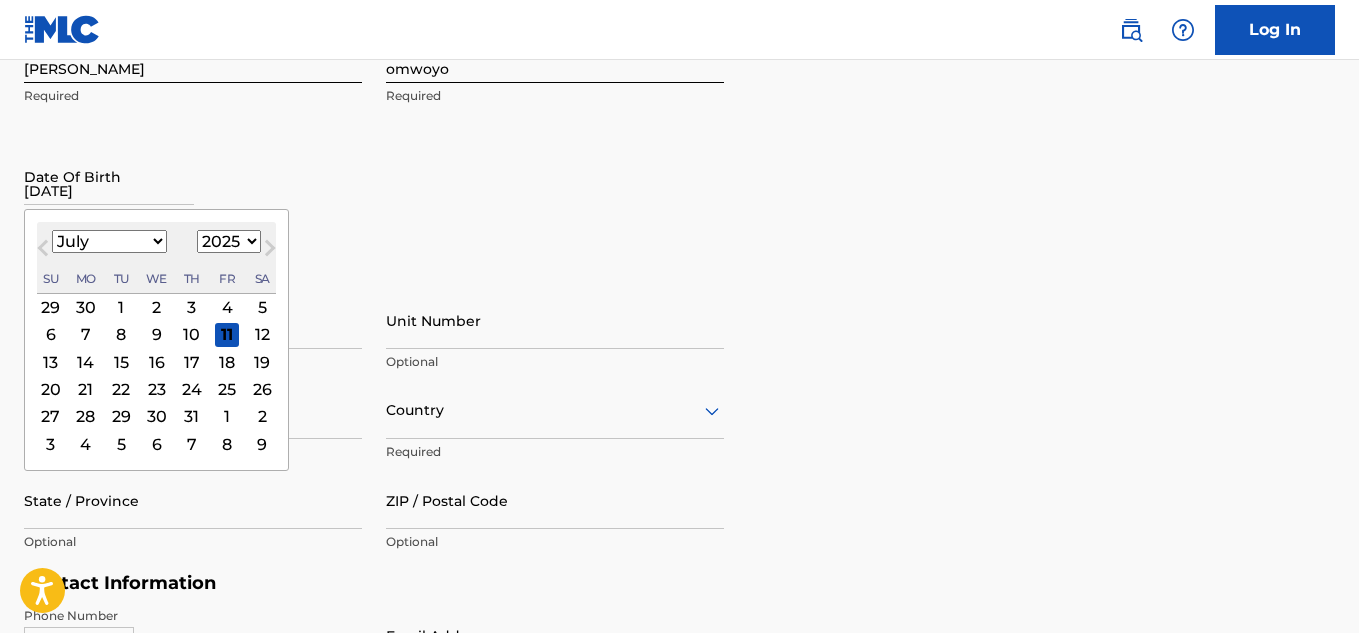 type 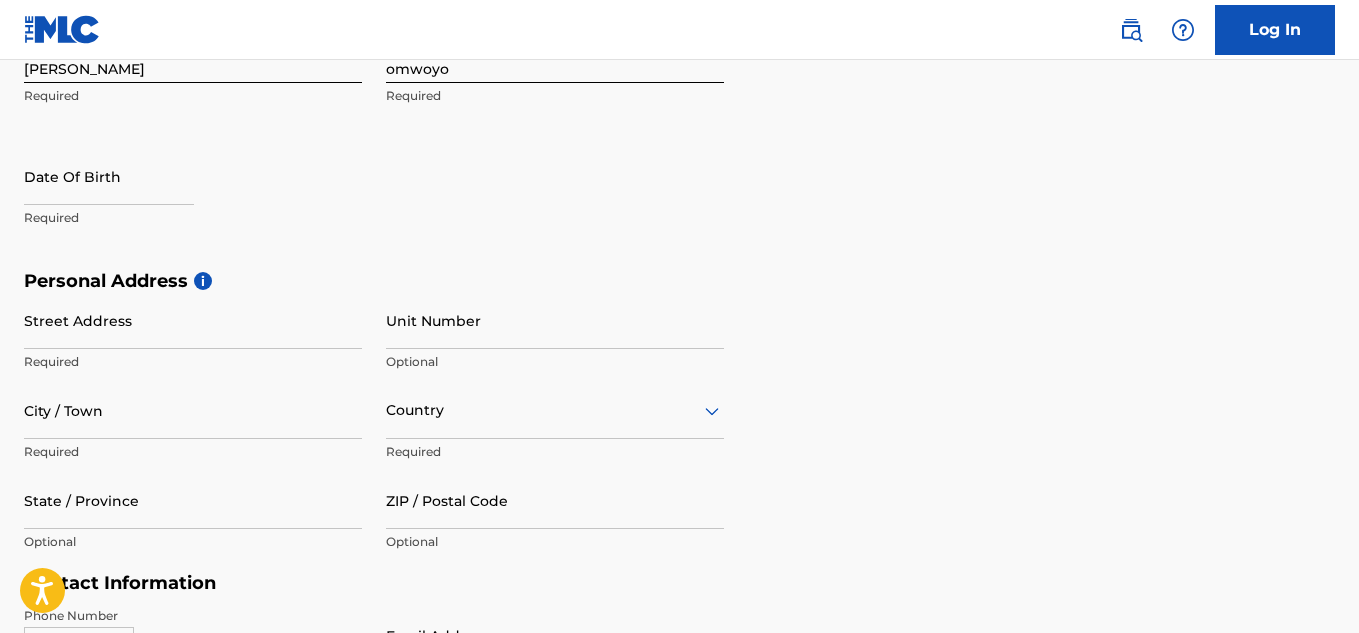 click on "First Name [PERSON_NAME] Required Last Name omwoyo Required Date Of Birth Required" at bounding box center [374, 148] 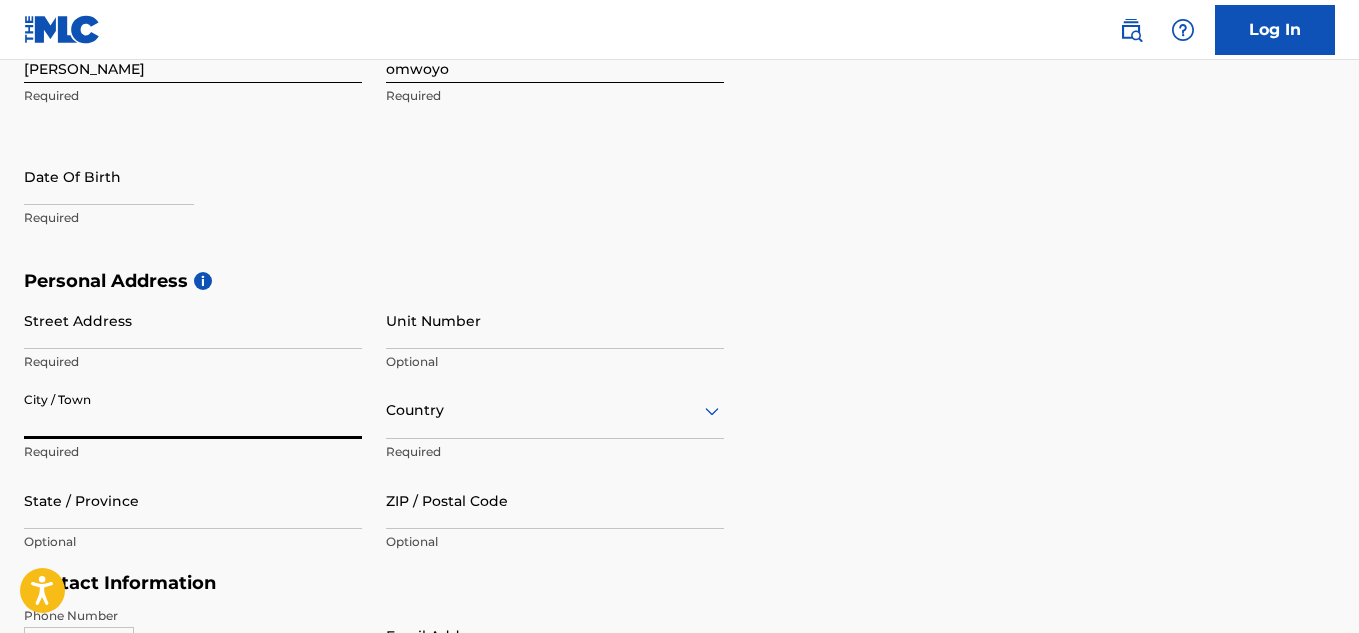 click on "City / Town" at bounding box center [193, 410] 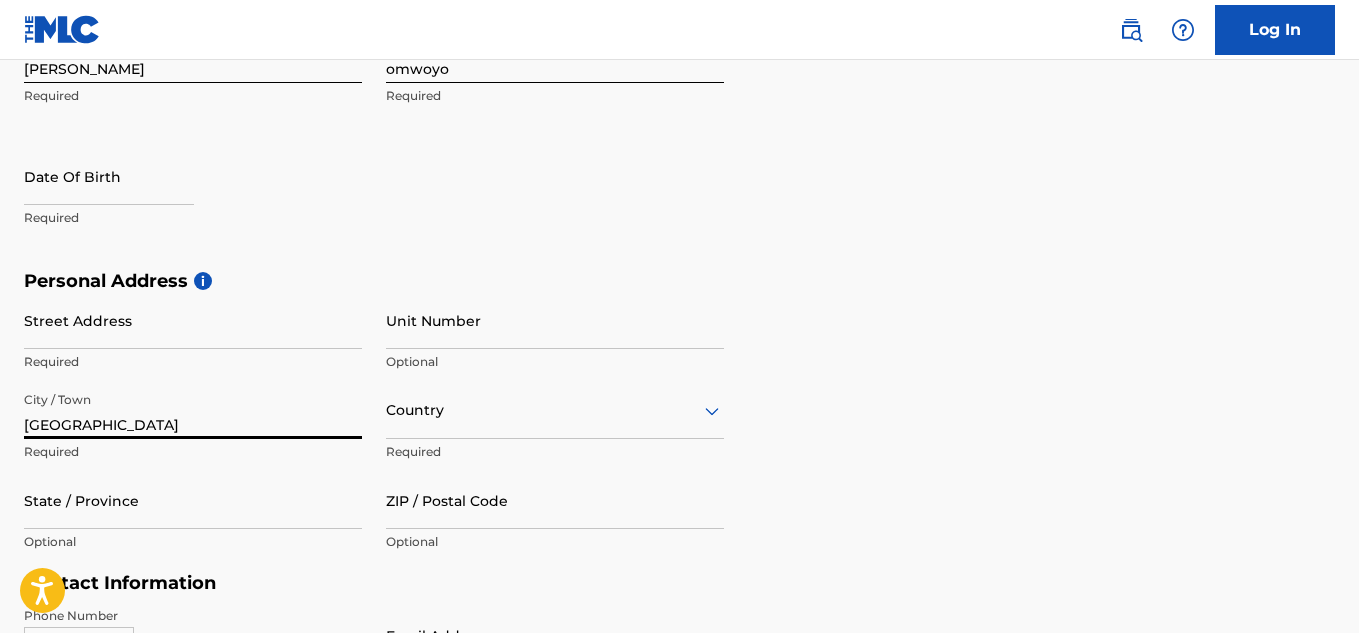 type on "[GEOGRAPHIC_DATA]" 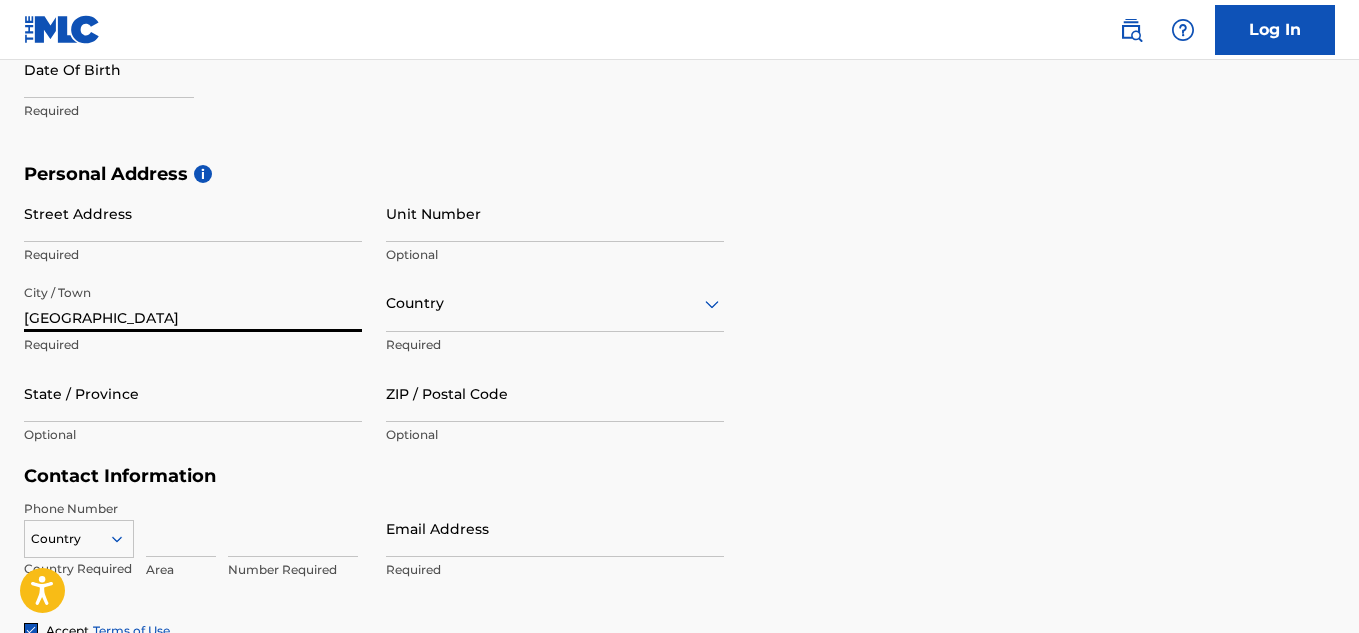 click on "Country" at bounding box center (555, 303) 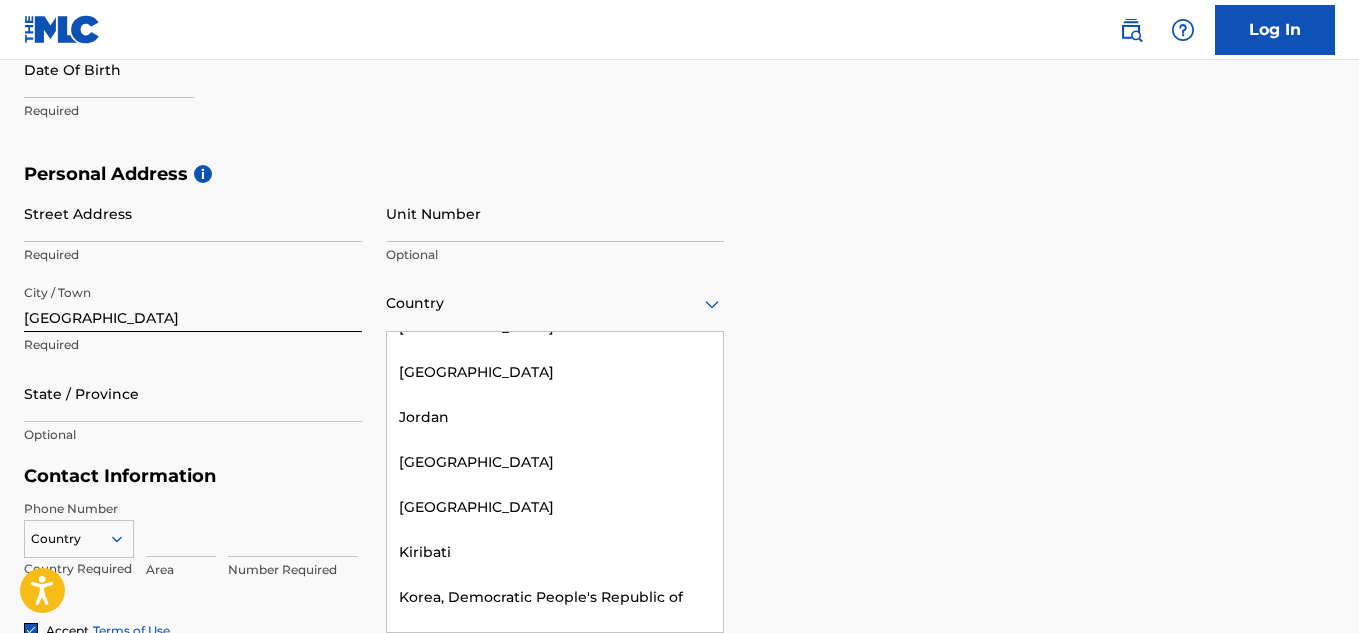 scroll, scrollTop: 4454, scrollLeft: 0, axis: vertical 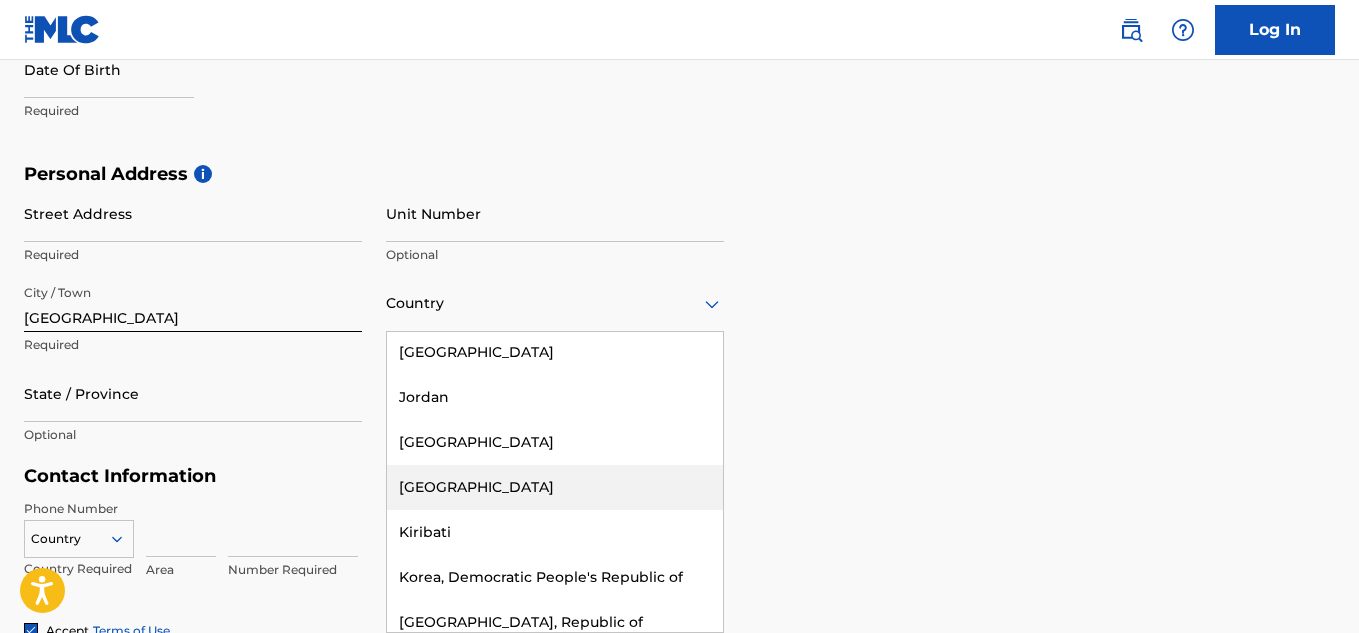 click on "[GEOGRAPHIC_DATA]" at bounding box center [555, 487] 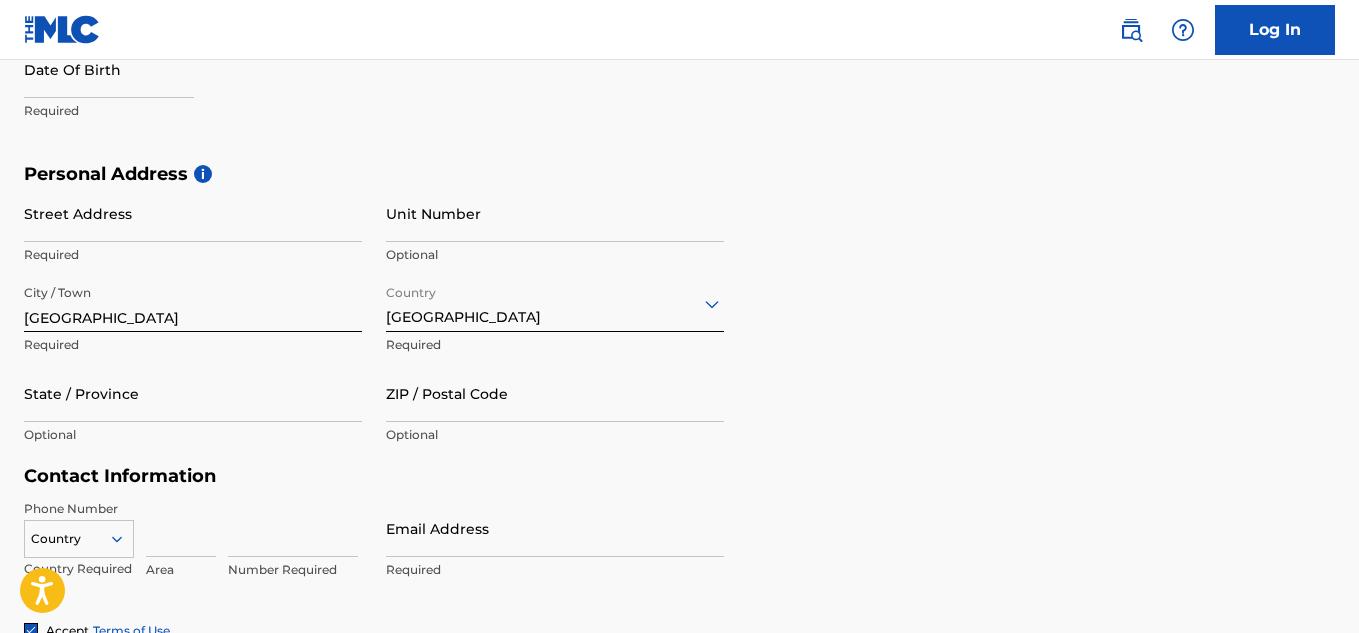 scroll, scrollTop: 803, scrollLeft: 0, axis: vertical 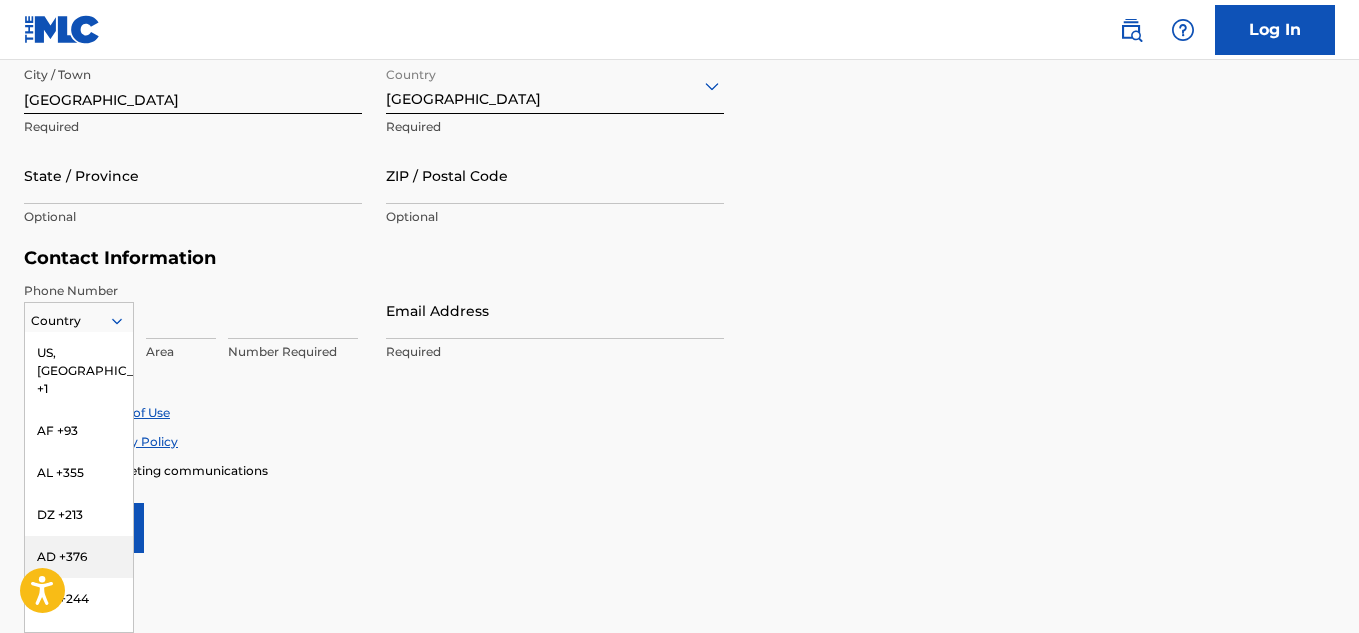 click on "216 results available. Use Up and Down to choose options, press Enter to select the currently focused option, press Escape to exit the menu, press Tab to select the option and exit the menu. Country [GEOGRAPHIC_DATA], [GEOGRAPHIC_DATA] +1 AF +93 AL +355 DZ +213 AD +376 AO +244 AI +1264 AG +1268 AR +54 AM +374 AW +297 AU +61 AT +43 AZ +994 BS +1242 BH +973 BD +880 BB +1246 BY +375 BE +32 BZ +501 BJ +229 BM +1441 BT +975 BO +591 BA +387 BW +267 BR +55 BN +673 BG +359 BF +226 BI +257 KH +855 CM +237 CV +238 KY +1345 CF +236 TD +235 CL +56 CN +86 CO +57 KM +269 CG, CD +242 CK +682 CR +506 CI +225 HR +385 CU +53 CY +357 CZ +420 DK +45 DJ +253 DM +1767 DO +1809 EC +593 EG +20 SV +503 GQ +240 ER +291 EE +372 ET +251 FK +500 FO +298 FJ +679 FI +358 FR +33 GF +594 PF +689 GA +241 GM +220 GE +995 DE +49 GH +233 GI +350 GR +30 GL +299 GD +1473 GP +590 GT +502 GN +224 GW +245 GY +592 HT +509 VA, IT +39 HN +504 HK +852 HU +36 IS +354 IN +91 ID +62 IR +98 IQ +964 IE +353 IL +972 JM +1876 JP +81 JO +962 KZ +7 KE +254 KI +686 KP +850 KR +82 KW +965" at bounding box center (79, 317) 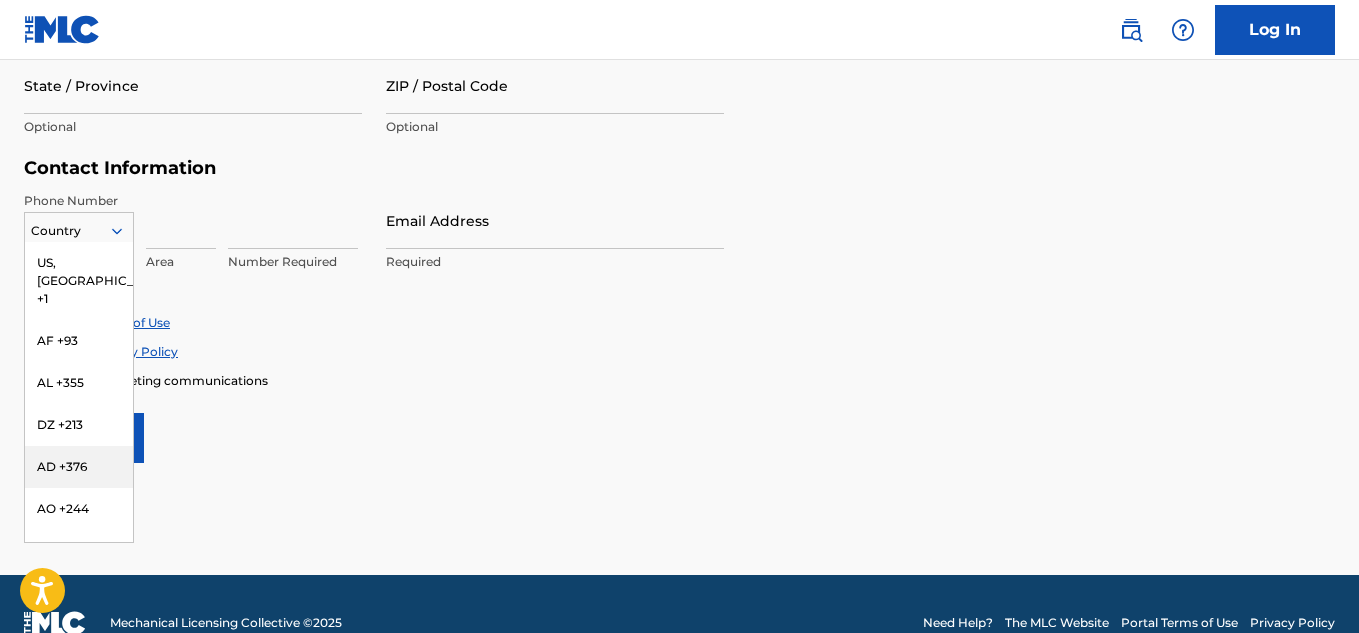 scroll, scrollTop: 931, scrollLeft: 0, axis: vertical 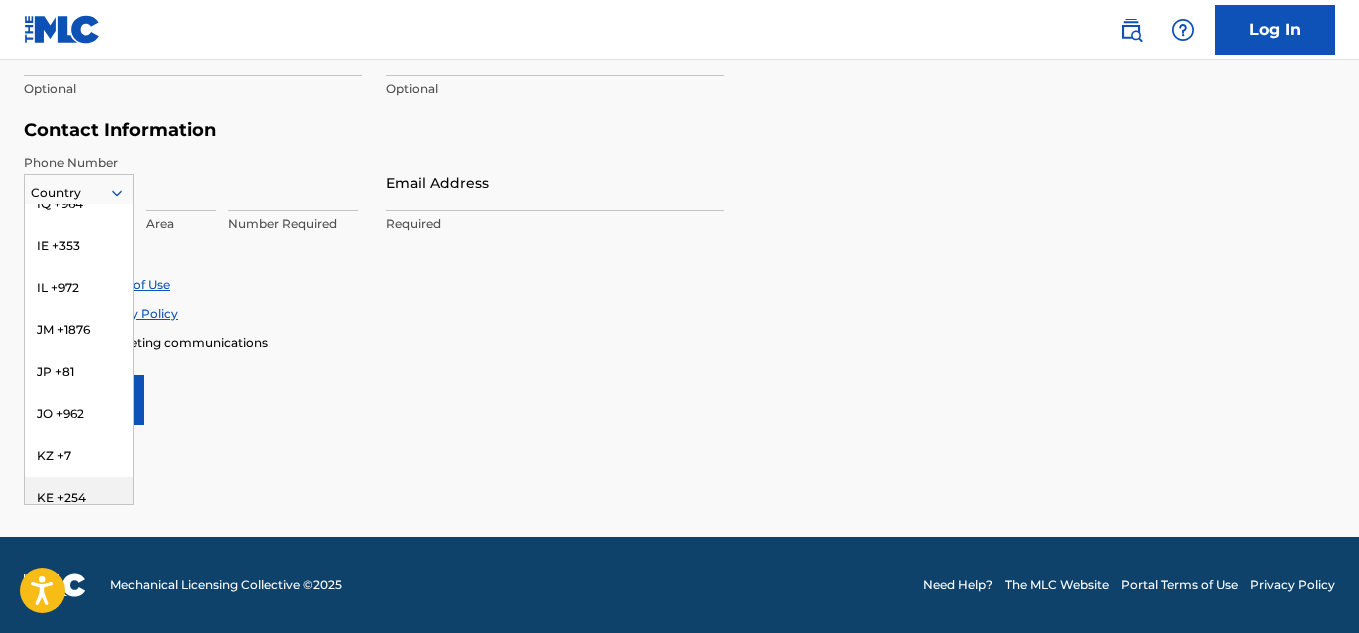 click on "KE +254" at bounding box center [79, 498] 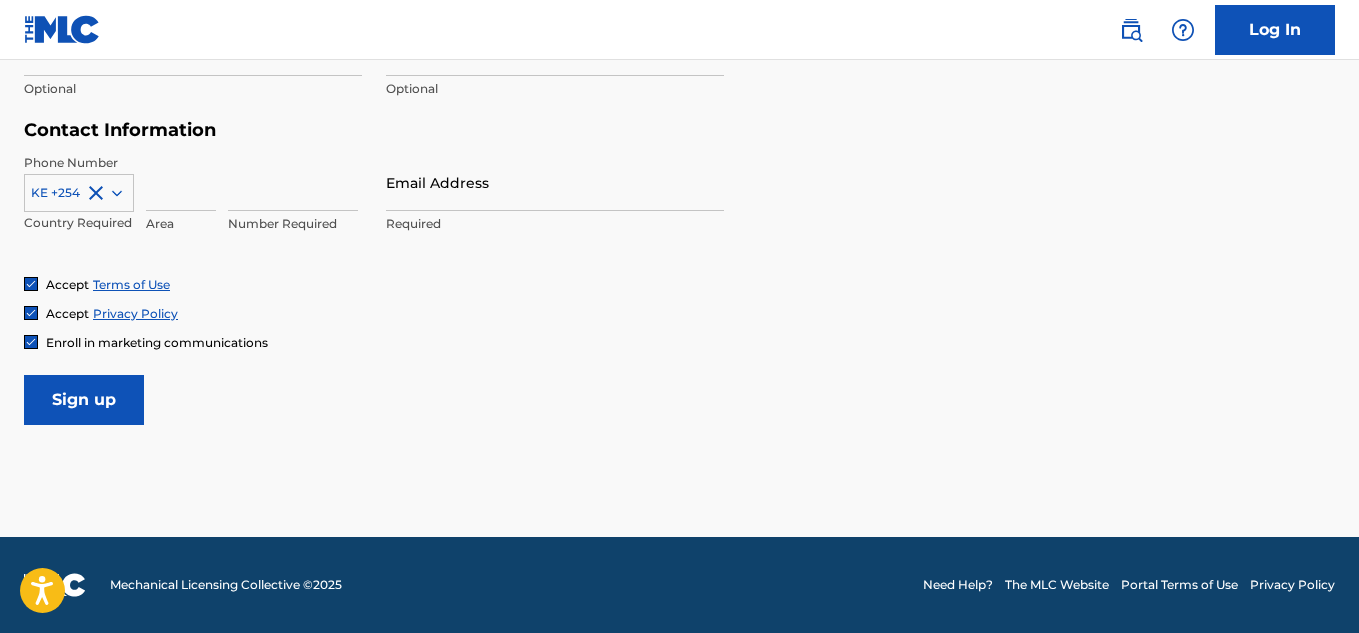 click at bounding box center (181, 182) 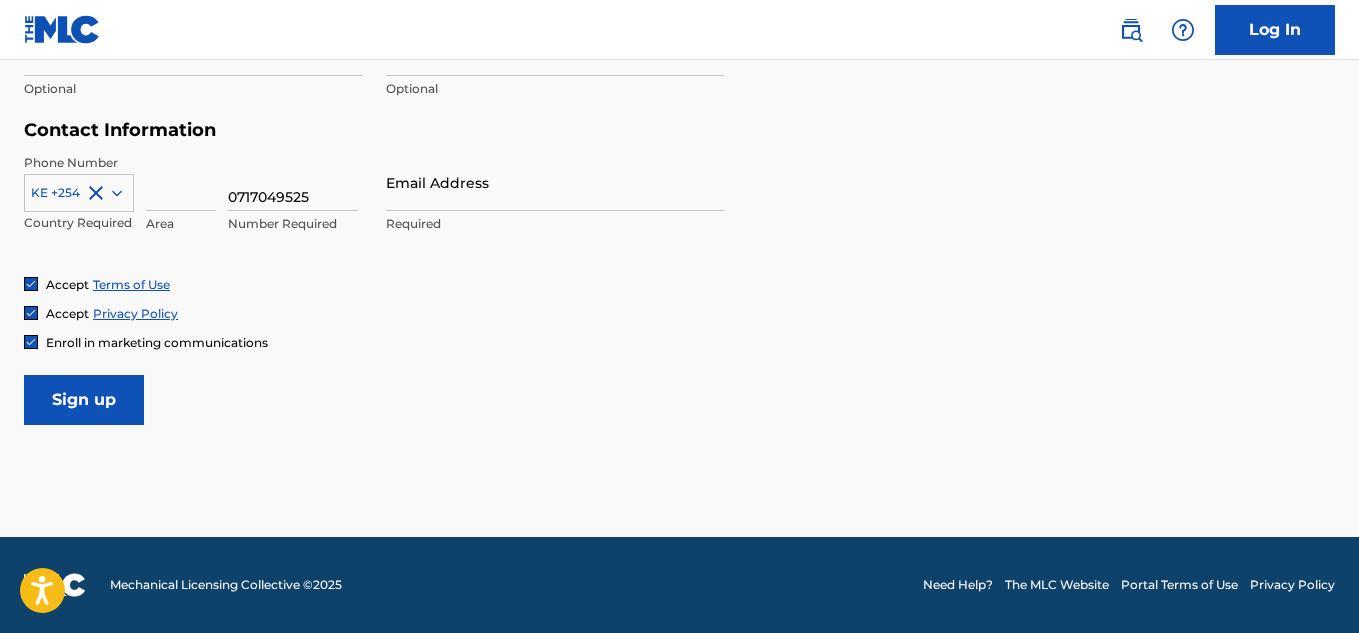 type on "0717049525" 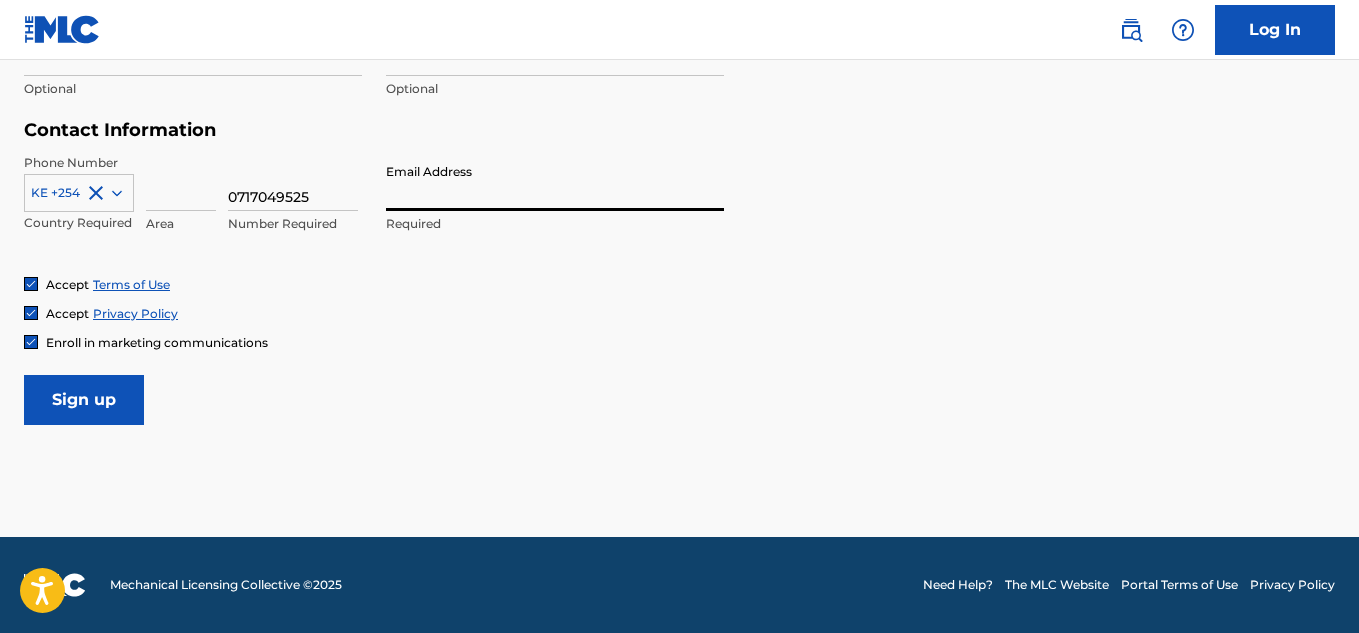click on "Email Address" at bounding box center [555, 182] 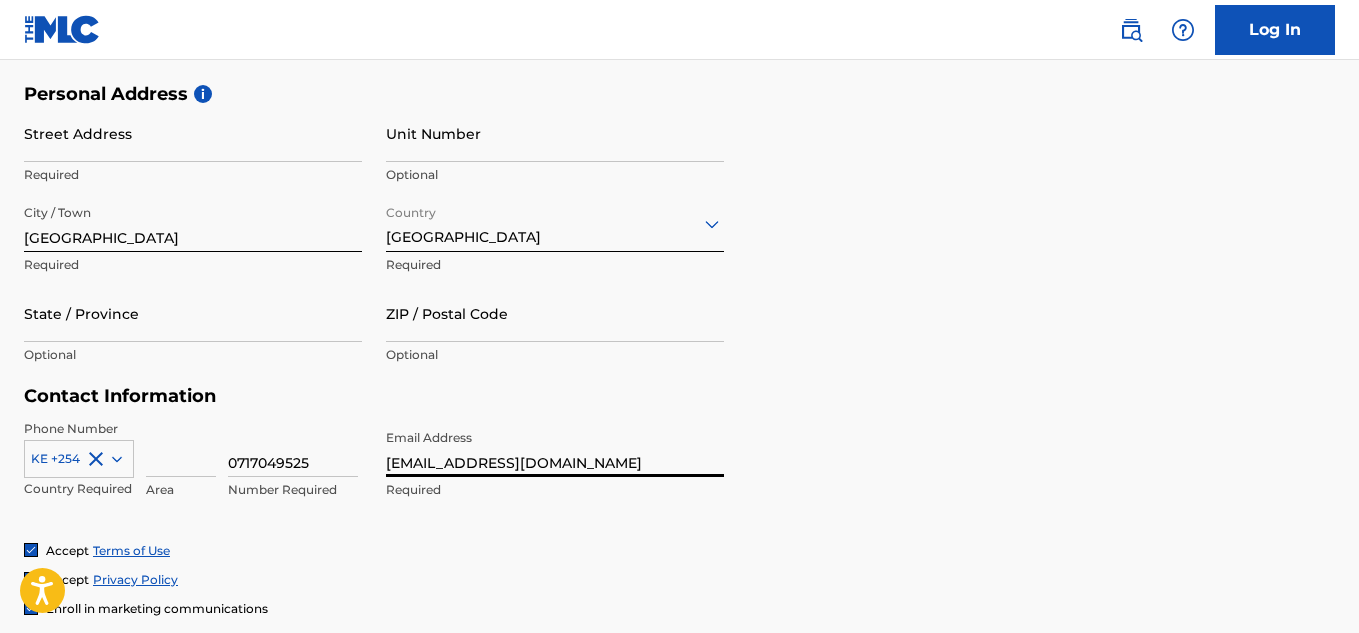 scroll, scrollTop: 656, scrollLeft: 0, axis: vertical 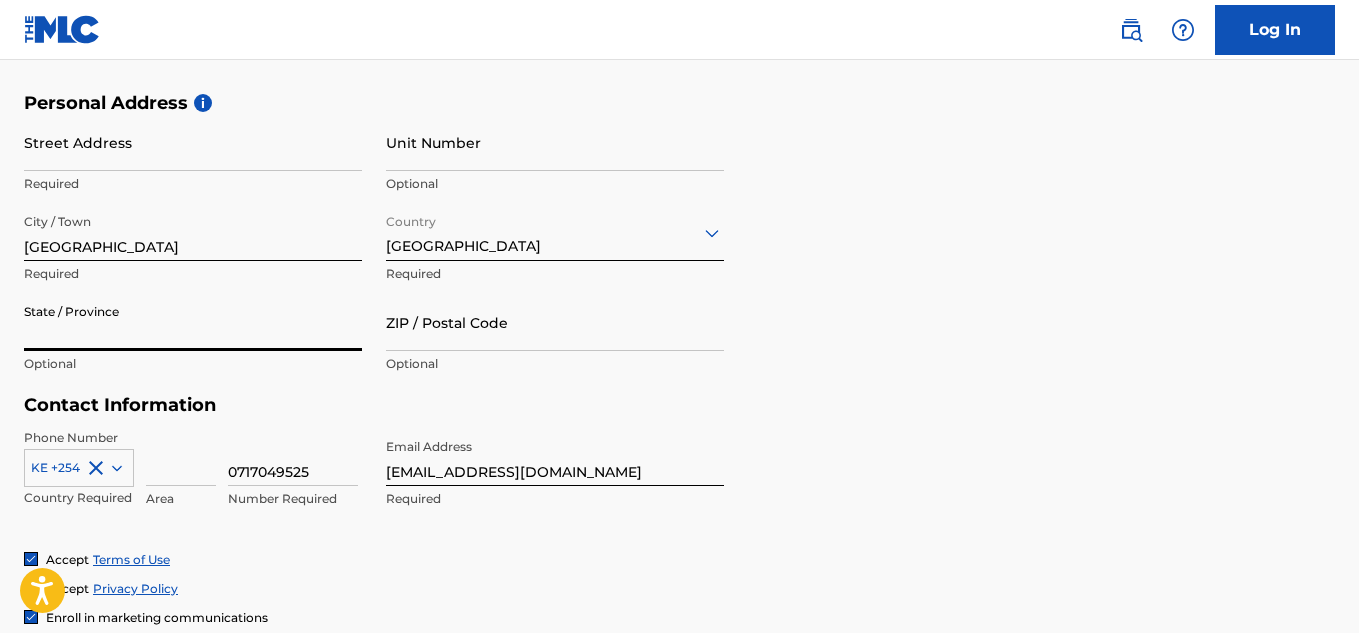 click on "State / Province" at bounding box center [193, 322] 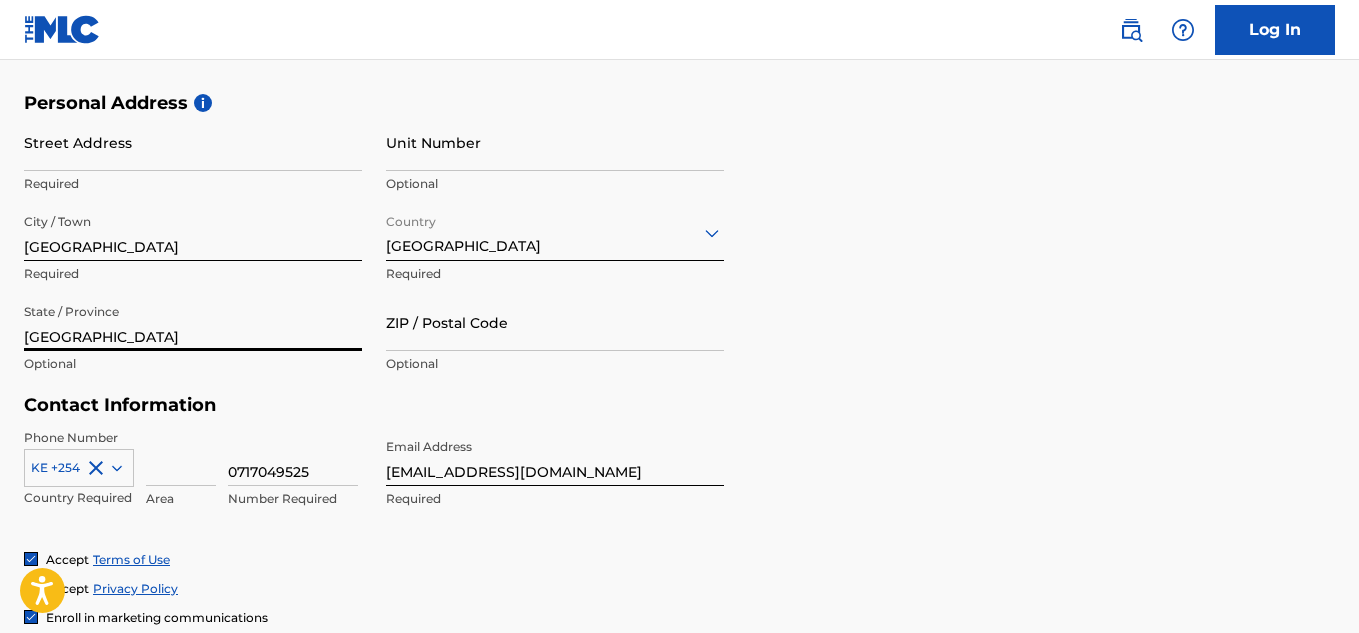 type on "[GEOGRAPHIC_DATA]" 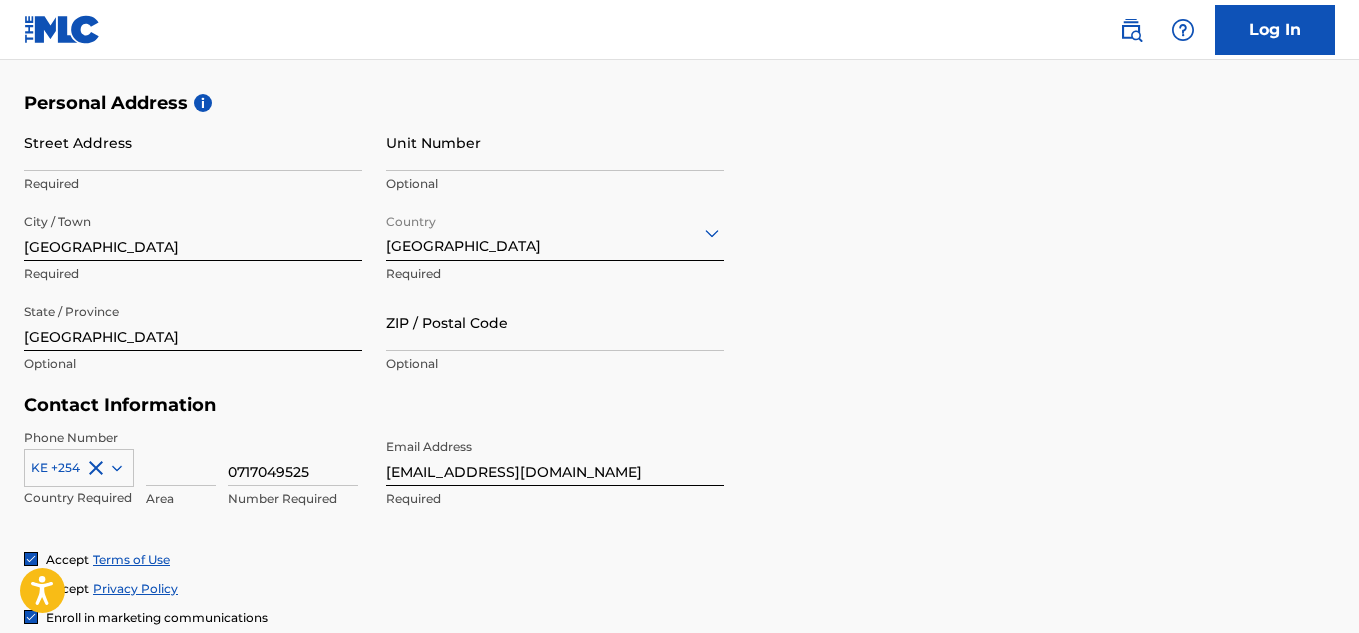 click at bounding box center (181, 457) 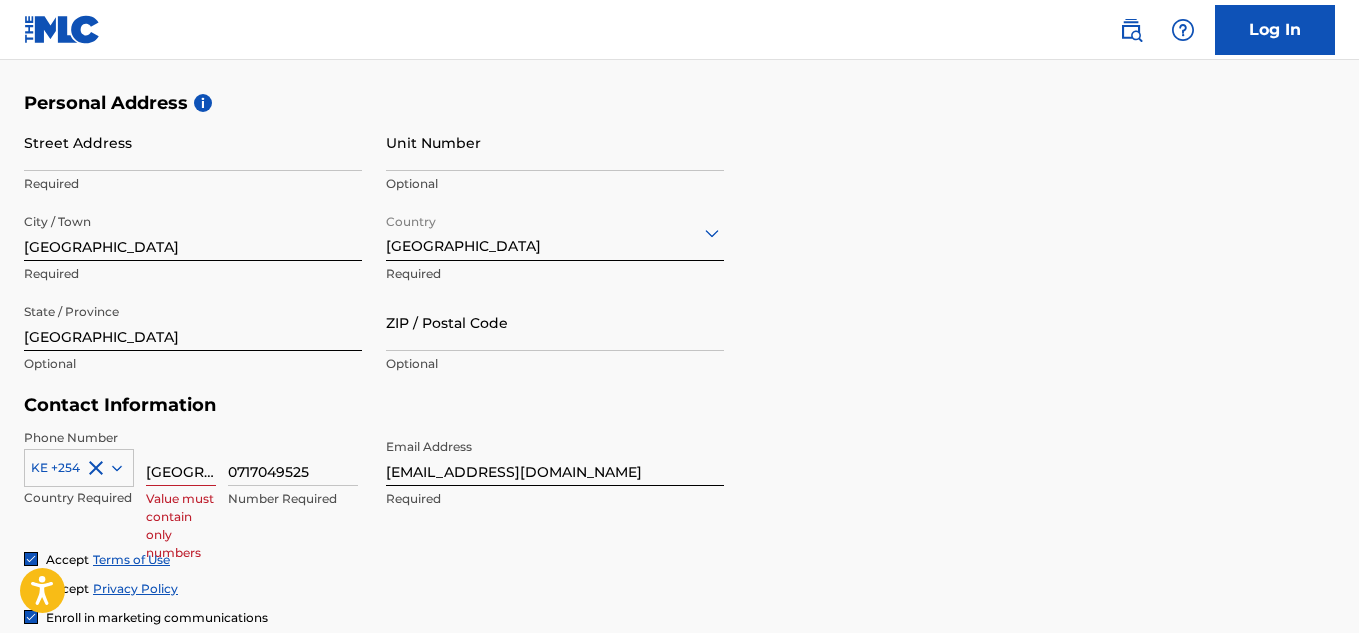 type on "[GEOGRAPHIC_DATA]" 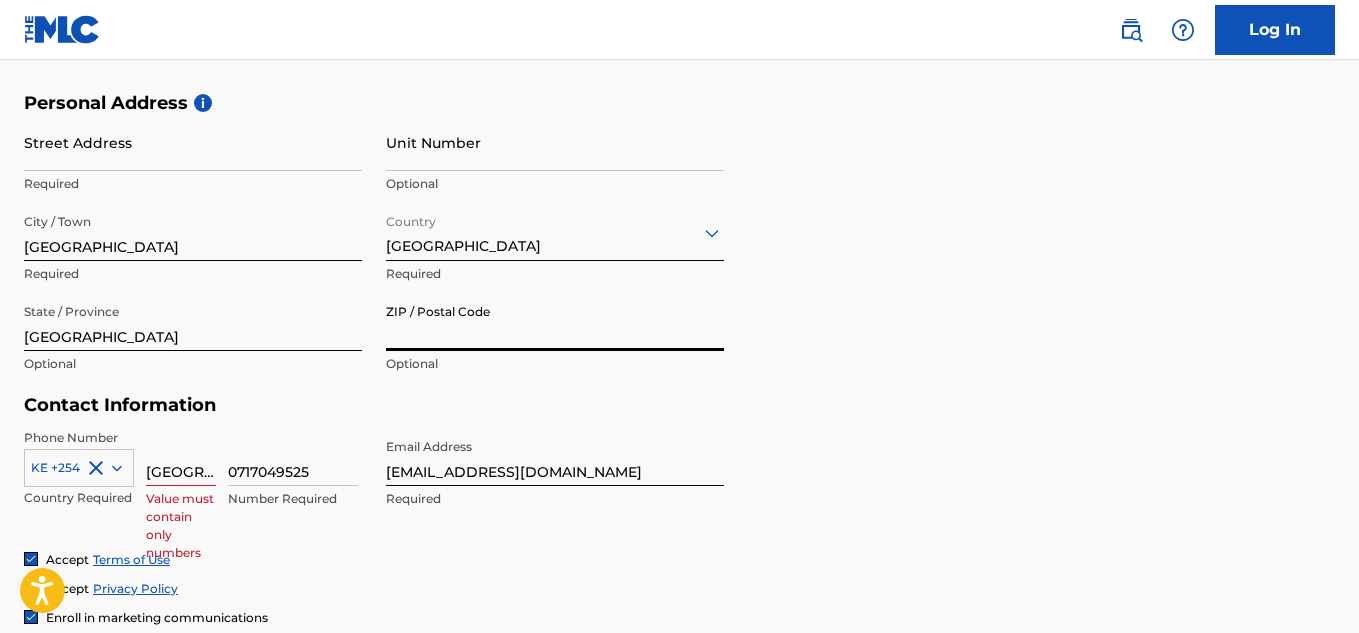 click on "ZIP / Postal Code" at bounding box center [555, 322] 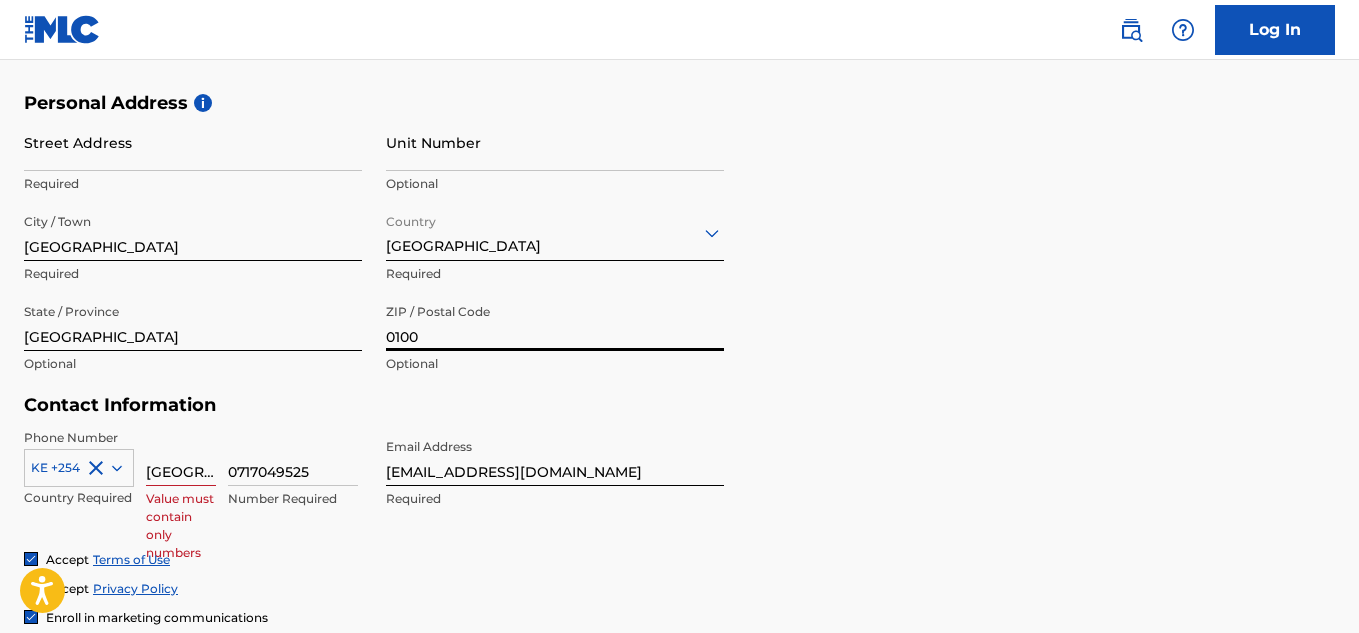 type on "0100" 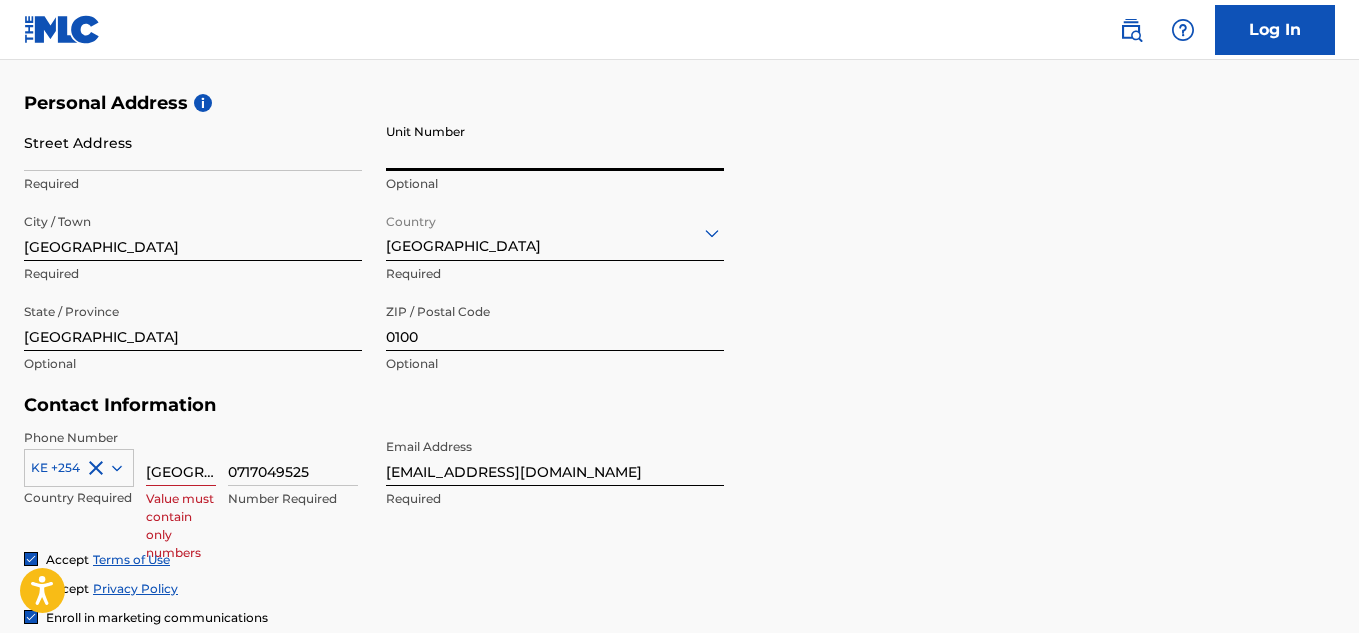 click on "Unit Number" at bounding box center [555, 142] 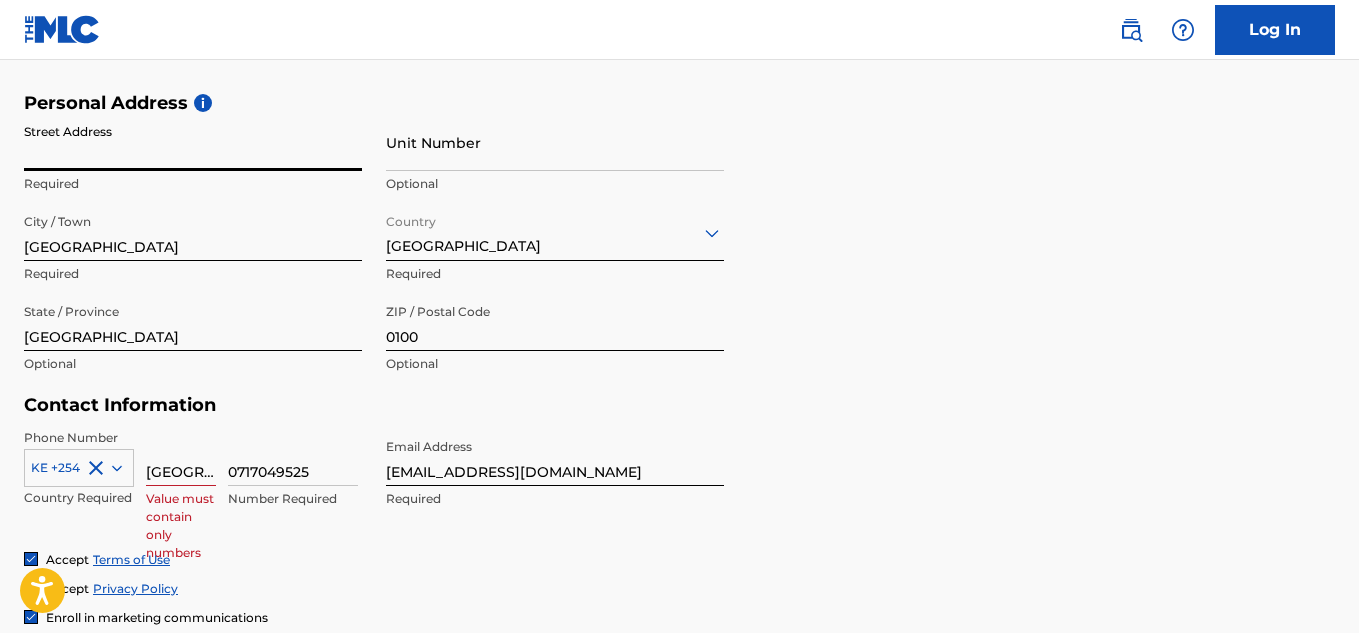click on "Street Address" at bounding box center (193, 142) 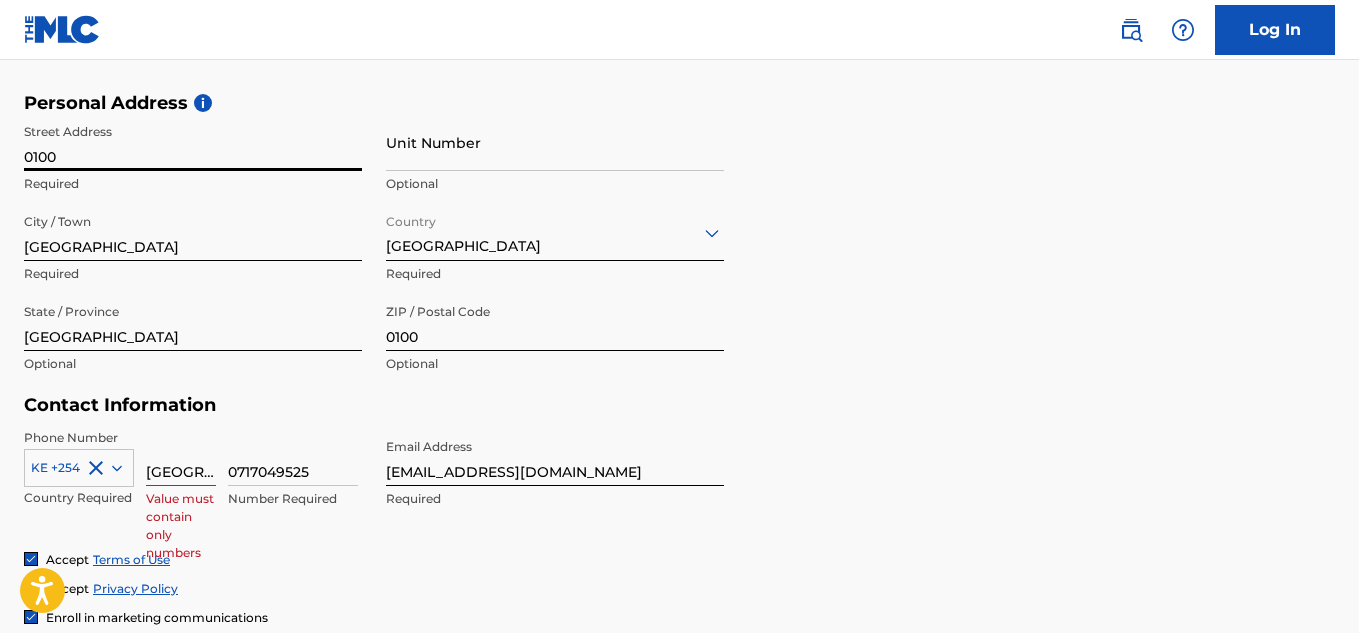 type on "0100" 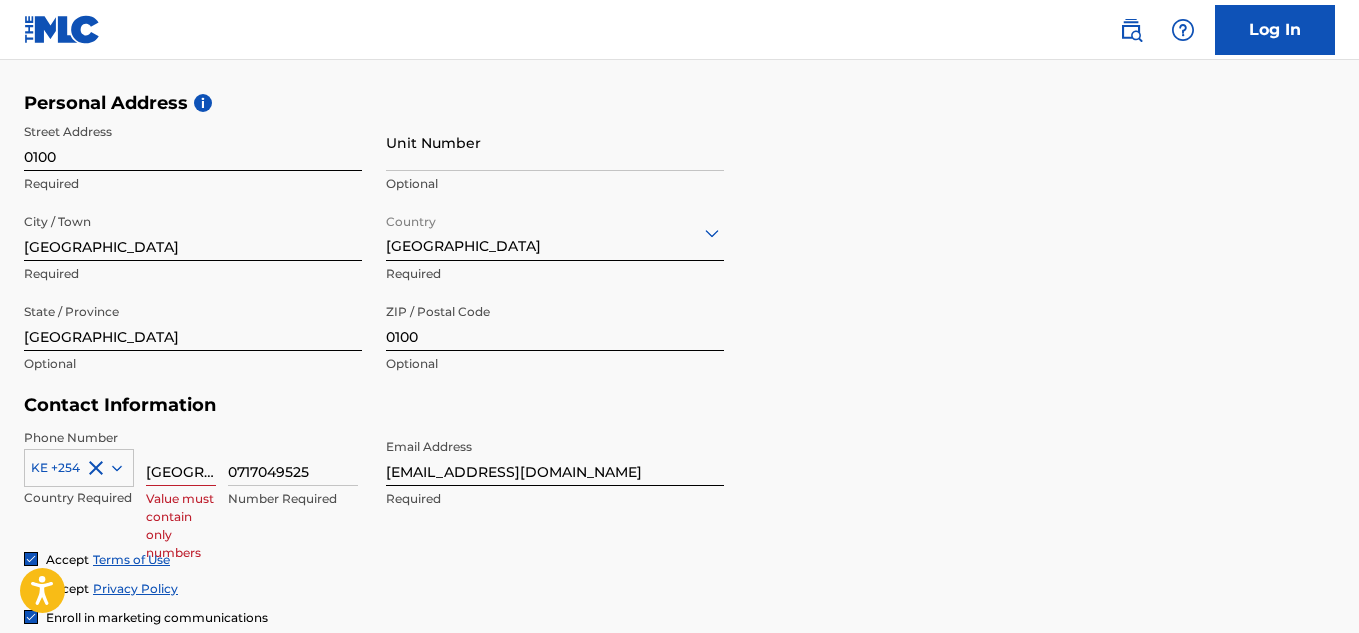click on "[GEOGRAPHIC_DATA]" at bounding box center [181, 457] 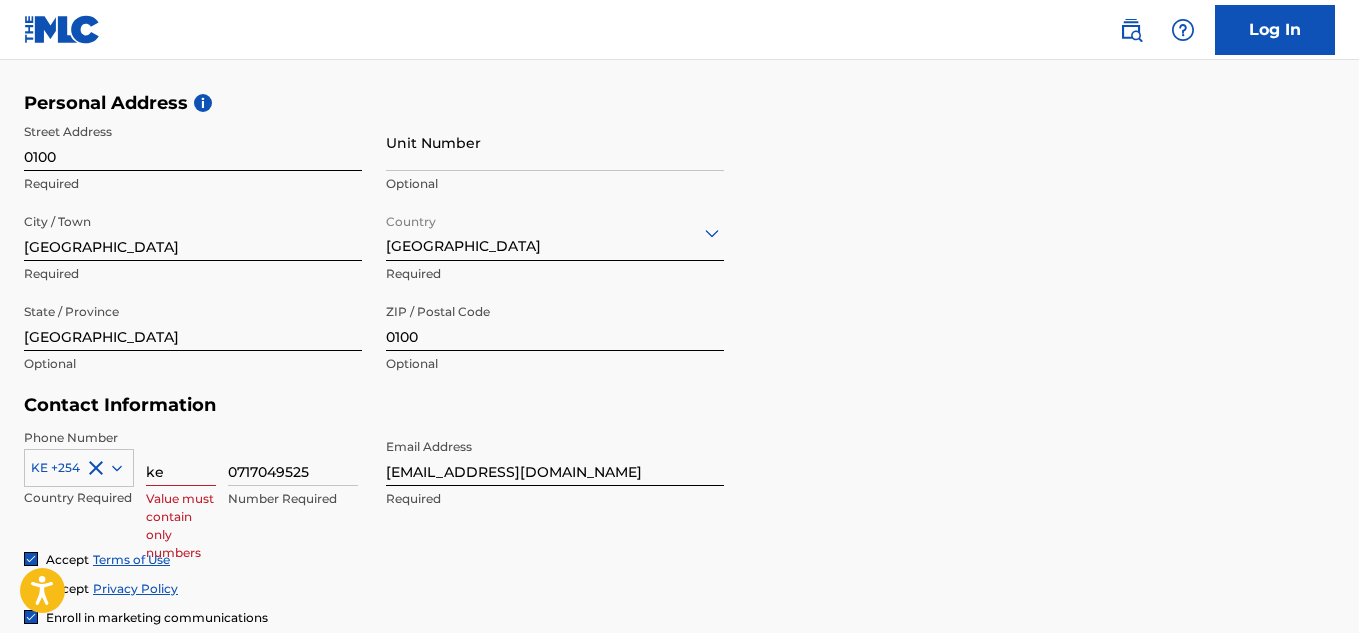type on "k" 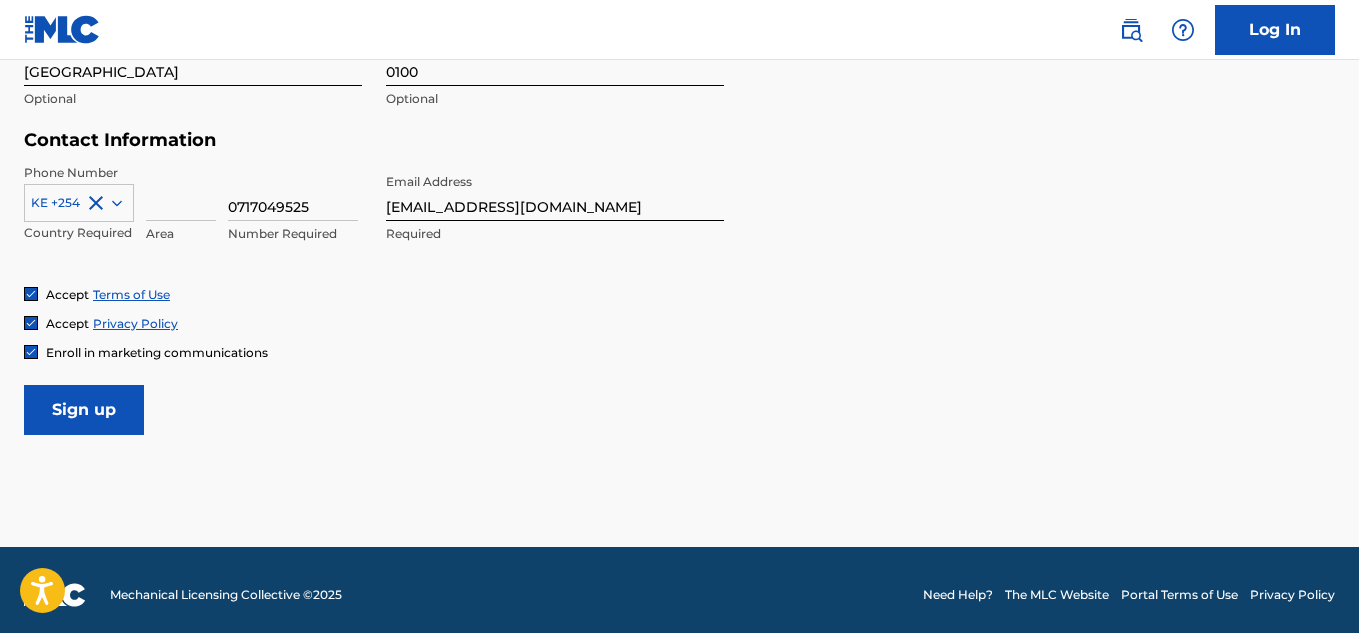 scroll, scrollTop: 922, scrollLeft: 0, axis: vertical 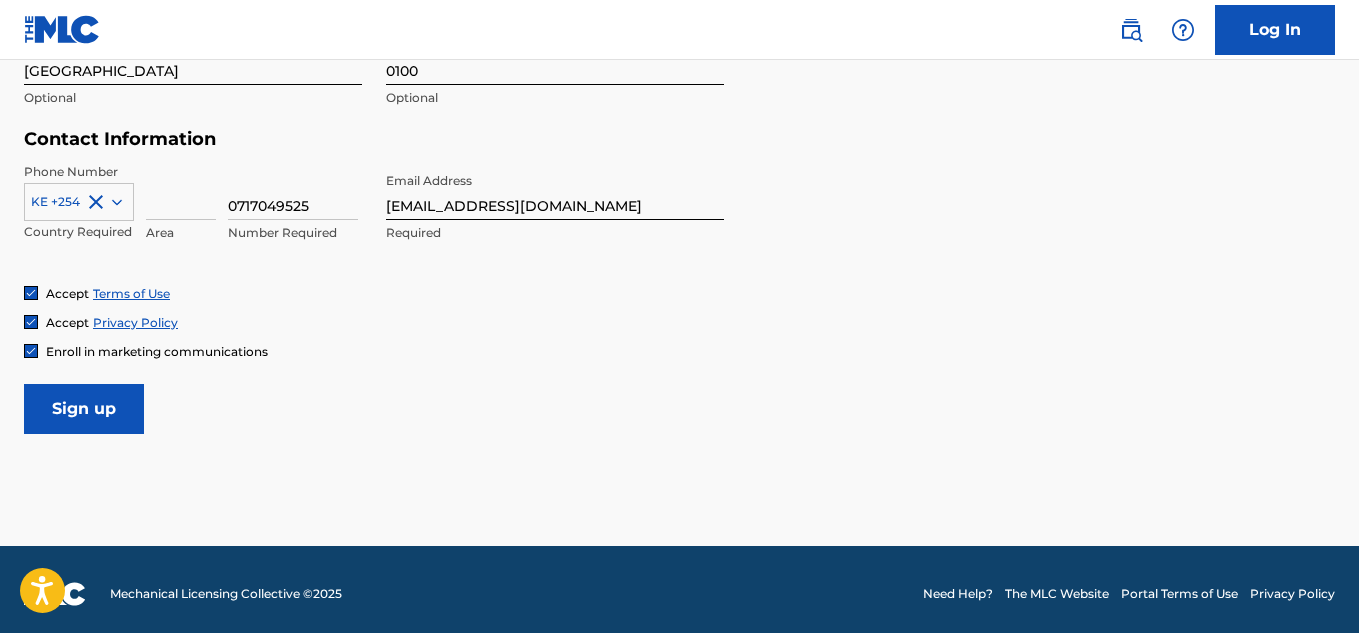 type 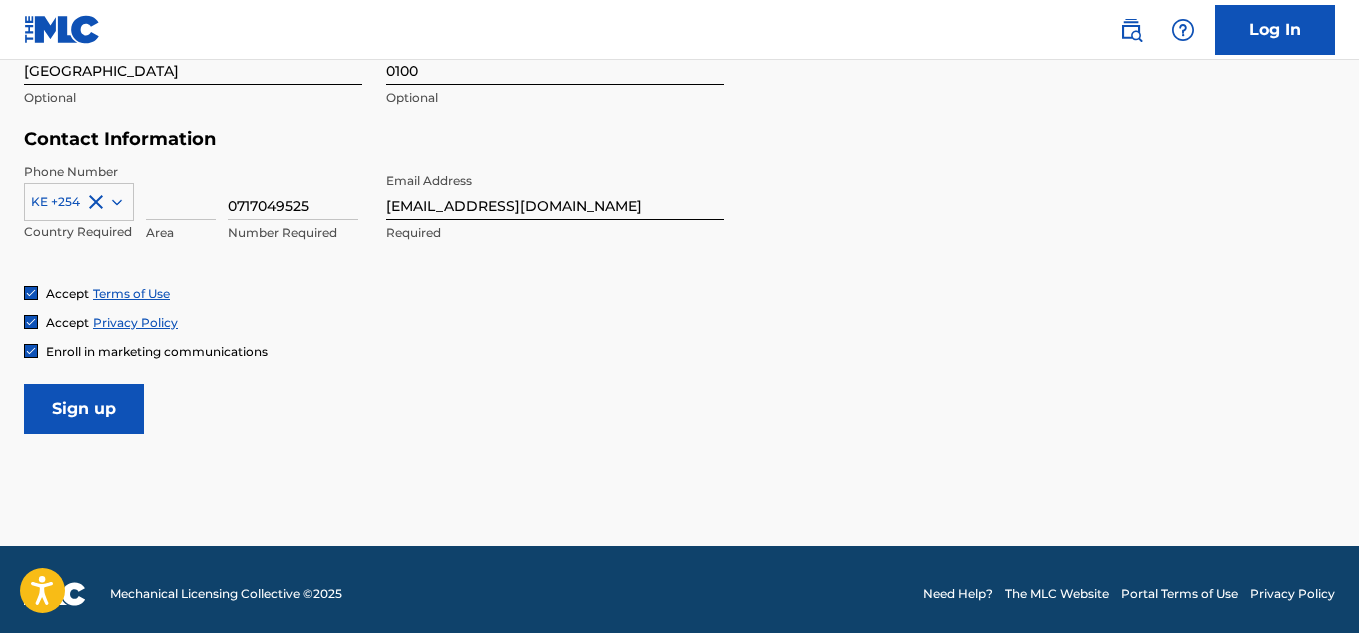 click on "Sign up" at bounding box center (84, 409) 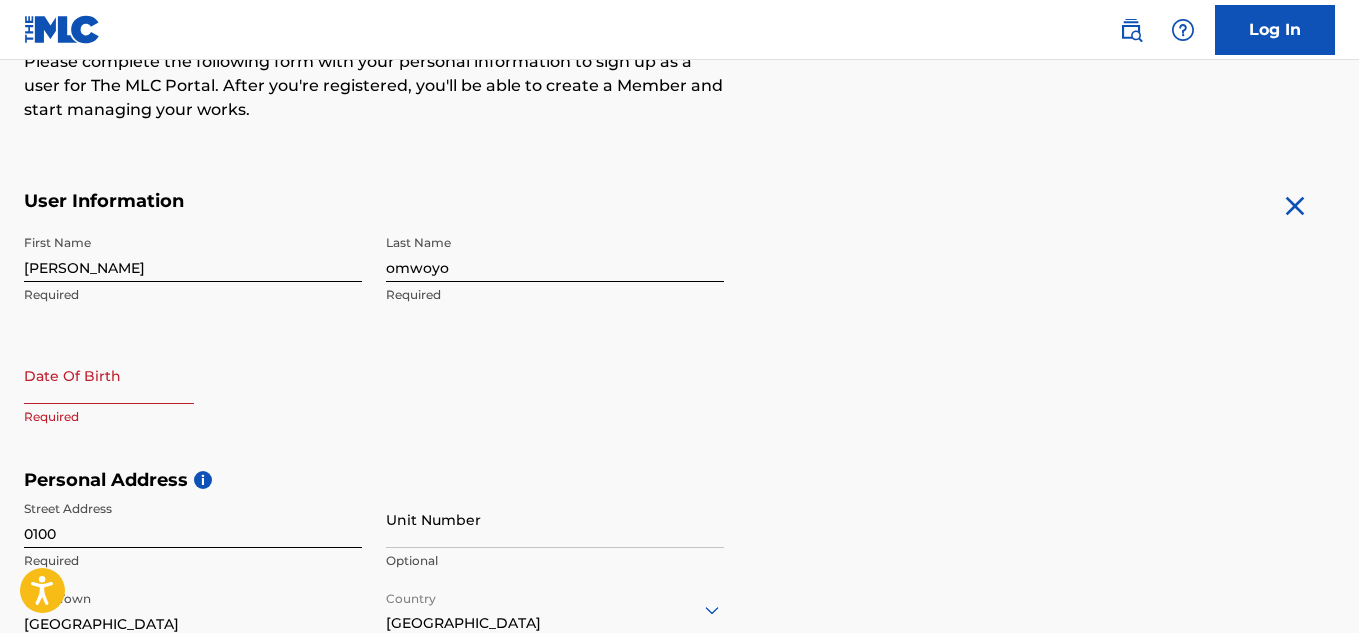 scroll, scrollTop: 278, scrollLeft: 0, axis: vertical 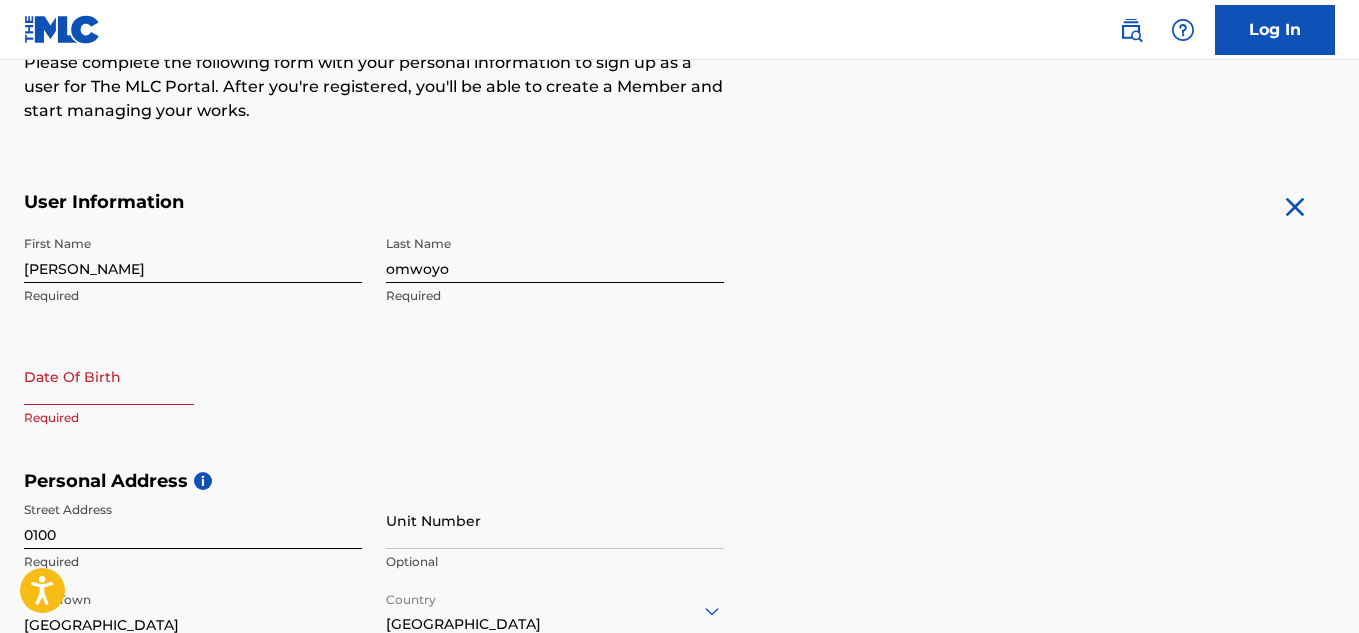 select on "6" 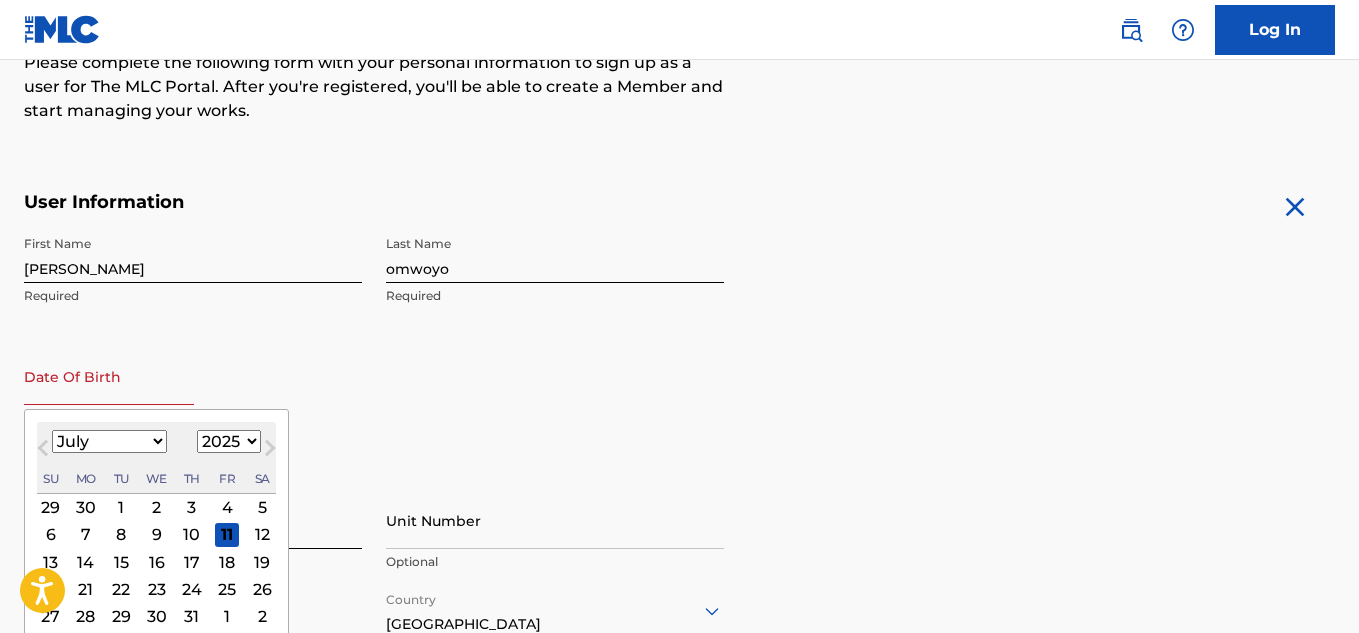 click at bounding box center [109, 376] 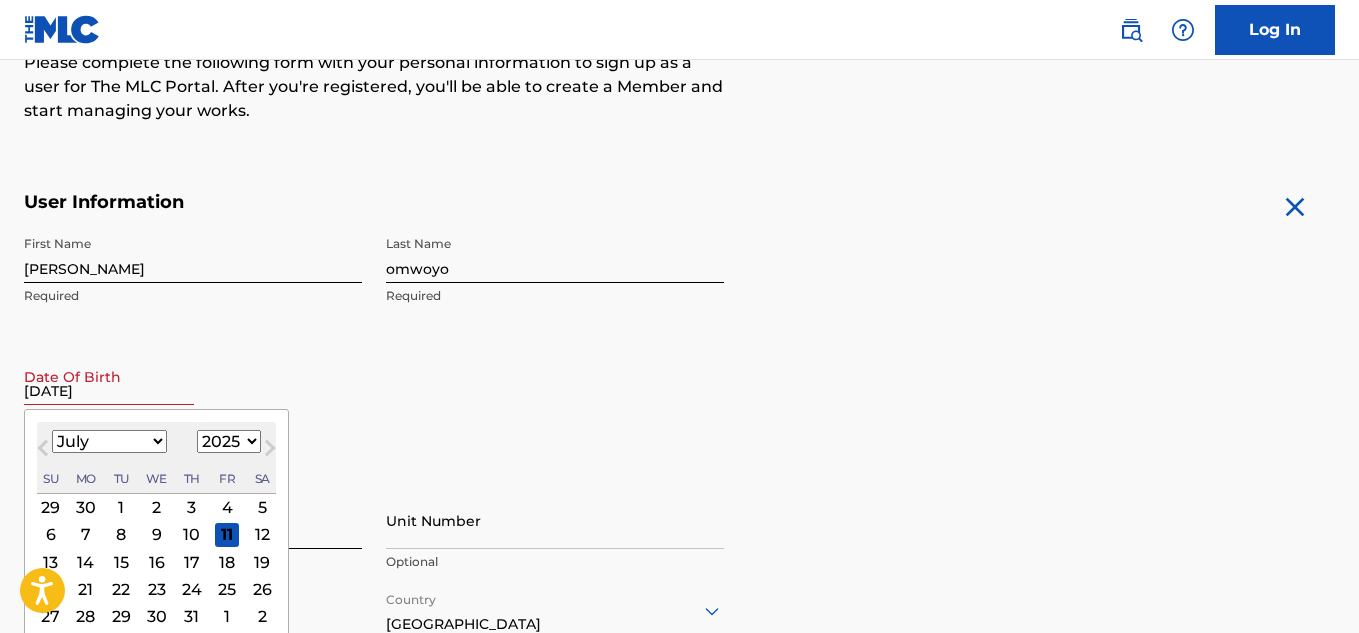 click on "January February March April May June July August September October November December" at bounding box center [109, 441] 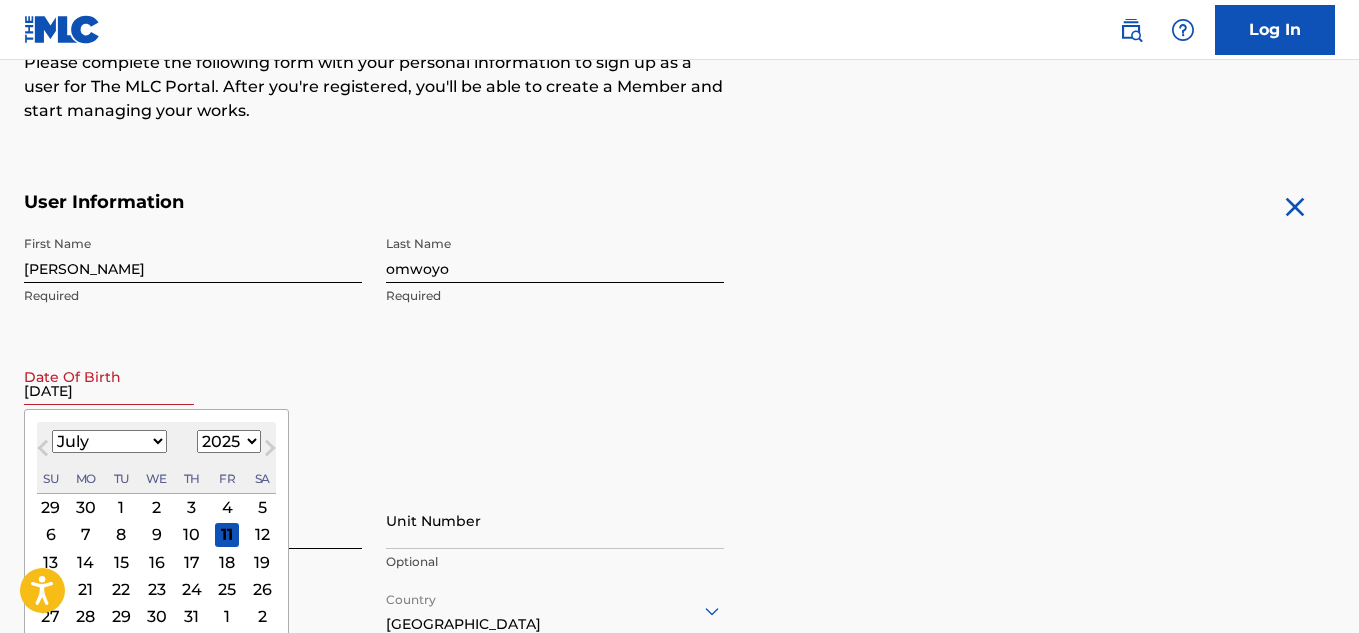 select on "0" 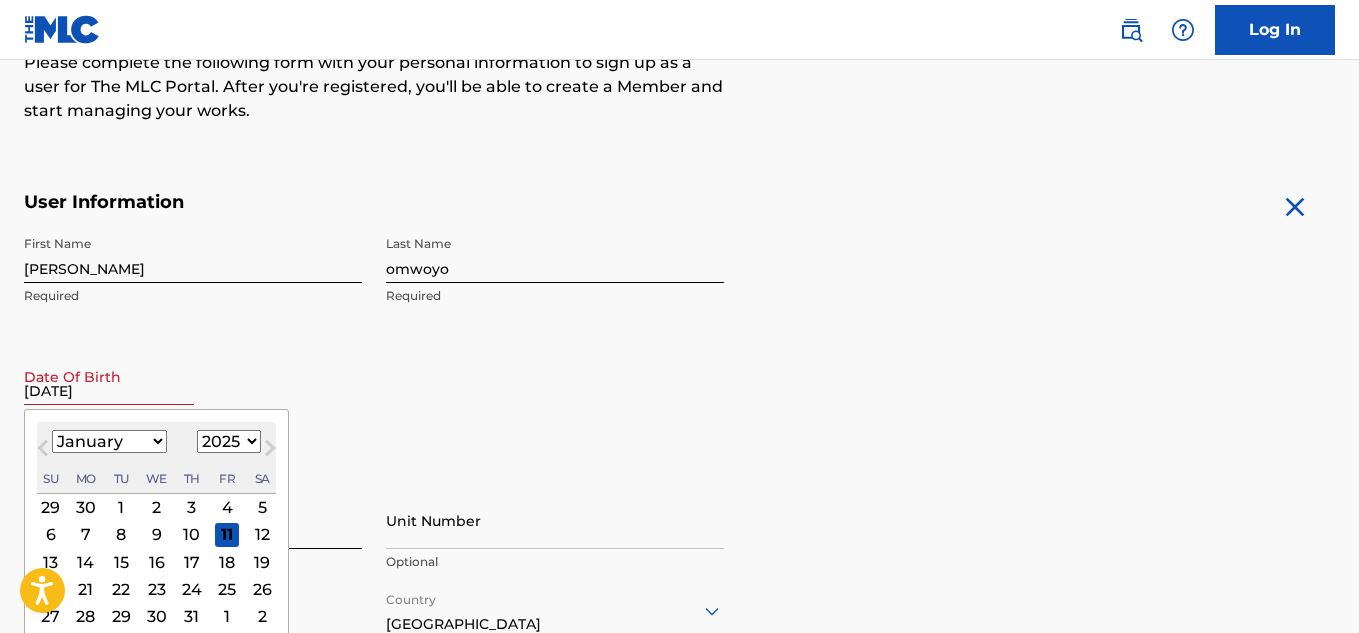 click on "January February March April May June July August September October November December" at bounding box center [109, 441] 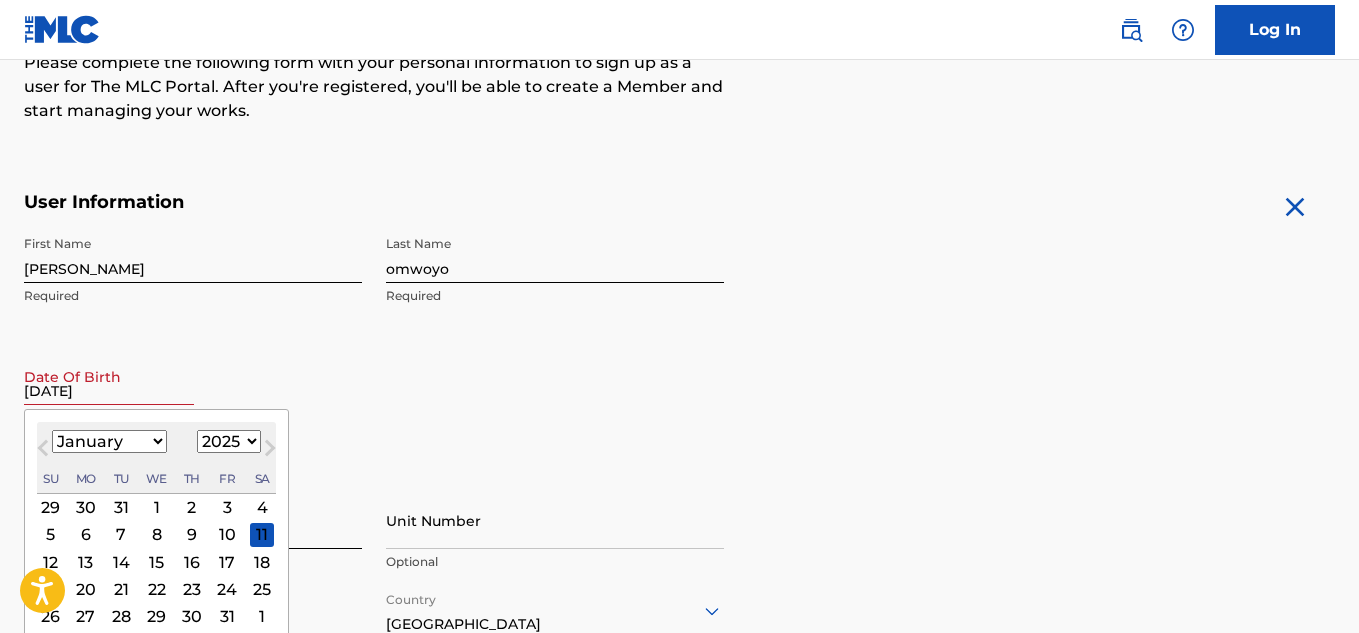 click on "1900 1901 1902 1903 1904 1905 1906 1907 1908 1909 1910 1911 1912 1913 1914 1915 1916 1917 1918 1919 1920 1921 1922 1923 1924 1925 1926 1927 1928 1929 1930 1931 1932 1933 1934 1935 1936 1937 1938 1939 1940 1941 1942 1943 1944 1945 1946 1947 1948 1949 1950 1951 1952 1953 1954 1955 1956 1957 1958 1959 1960 1961 1962 1963 1964 1965 1966 1967 1968 1969 1970 1971 1972 1973 1974 1975 1976 1977 1978 1979 1980 1981 1982 1983 1984 1985 1986 1987 1988 1989 1990 1991 1992 1993 1994 1995 1996 1997 1998 1999 2000 2001 2002 2003 2004 2005 2006 2007 2008 2009 2010 2011 2012 2013 2014 2015 2016 2017 2018 2019 2020 2021 2022 2023 2024 2025 2026 2027 2028 2029 2030 2031 2032 2033 2034 2035 2036 2037 2038 2039 2040 2041 2042 2043 2044 2045 2046 2047 2048 2049 2050 2051 2052 2053 2054 2055 2056 2057 2058 2059 2060 2061 2062 2063 2064 2065 2066 2067 2068 2069 2070 2071 2072 2073 2074 2075 2076 2077 2078 2079 2080 2081 2082 2083 2084 2085 2086 2087 2088 2089 2090 2091 2092 2093 2094 2095 2096 2097 2098 2099 2100" at bounding box center [229, 441] 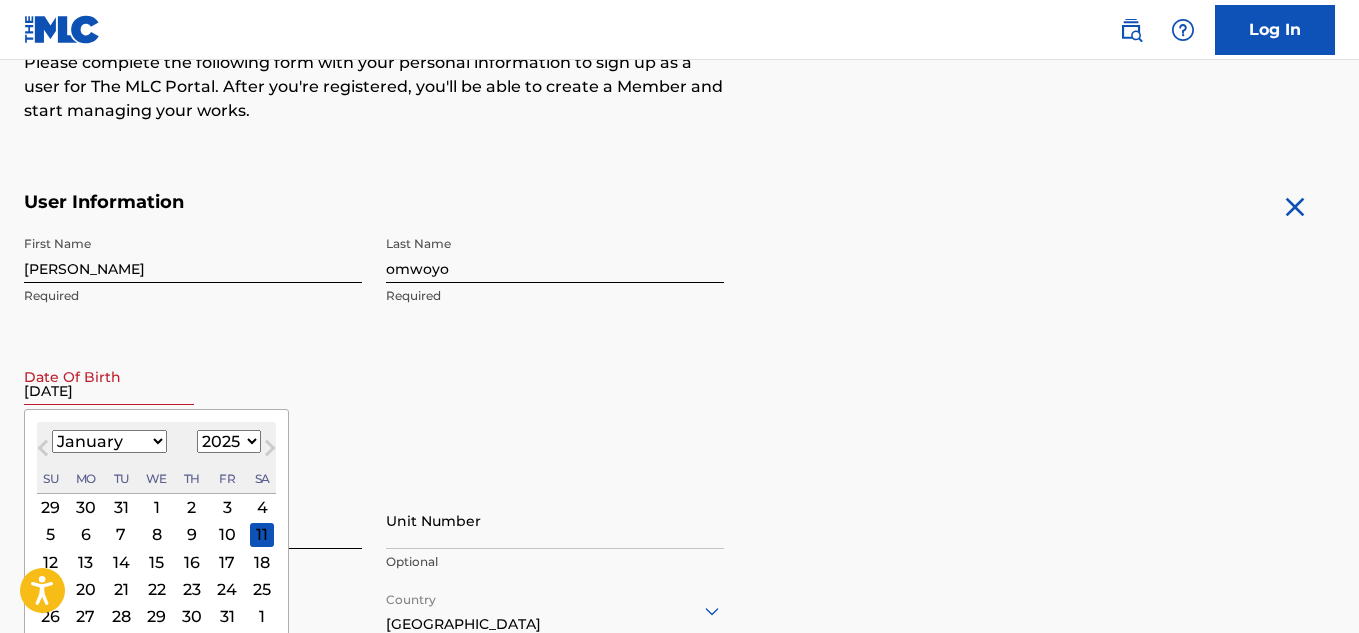 select on "1991" 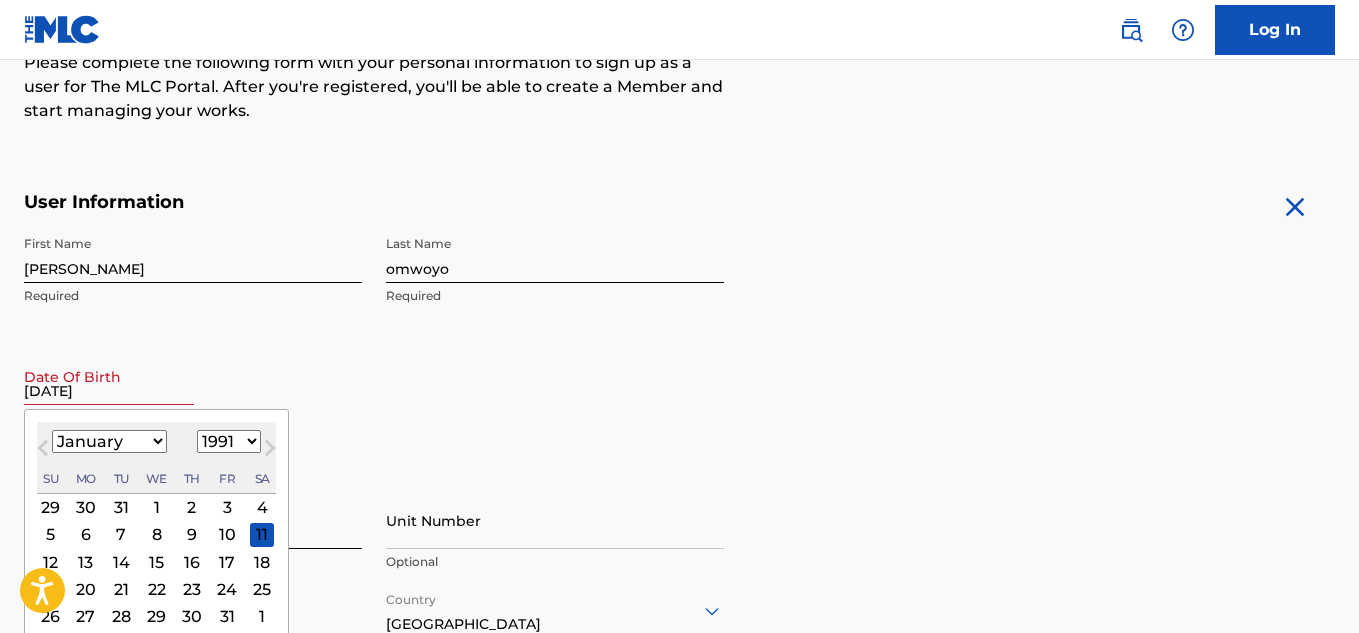 click on "1900 1901 1902 1903 1904 1905 1906 1907 1908 1909 1910 1911 1912 1913 1914 1915 1916 1917 1918 1919 1920 1921 1922 1923 1924 1925 1926 1927 1928 1929 1930 1931 1932 1933 1934 1935 1936 1937 1938 1939 1940 1941 1942 1943 1944 1945 1946 1947 1948 1949 1950 1951 1952 1953 1954 1955 1956 1957 1958 1959 1960 1961 1962 1963 1964 1965 1966 1967 1968 1969 1970 1971 1972 1973 1974 1975 1976 1977 1978 1979 1980 1981 1982 1983 1984 1985 1986 1987 1988 1989 1990 1991 1992 1993 1994 1995 1996 1997 1998 1999 2000 2001 2002 2003 2004 2005 2006 2007 2008 2009 2010 2011 2012 2013 2014 2015 2016 2017 2018 2019 2020 2021 2022 2023 2024 2025 2026 2027 2028 2029 2030 2031 2032 2033 2034 2035 2036 2037 2038 2039 2040 2041 2042 2043 2044 2045 2046 2047 2048 2049 2050 2051 2052 2053 2054 2055 2056 2057 2058 2059 2060 2061 2062 2063 2064 2065 2066 2067 2068 2069 2070 2071 2072 2073 2074 2075 2076 2077 2078 2079 2080 2081 2082 2083 2084 2085 2086 2087 2088 2089 2090 2091 2092 2093 2094 2095 2096 2097 2098 2099 2100" at bounding box center [229, 441] 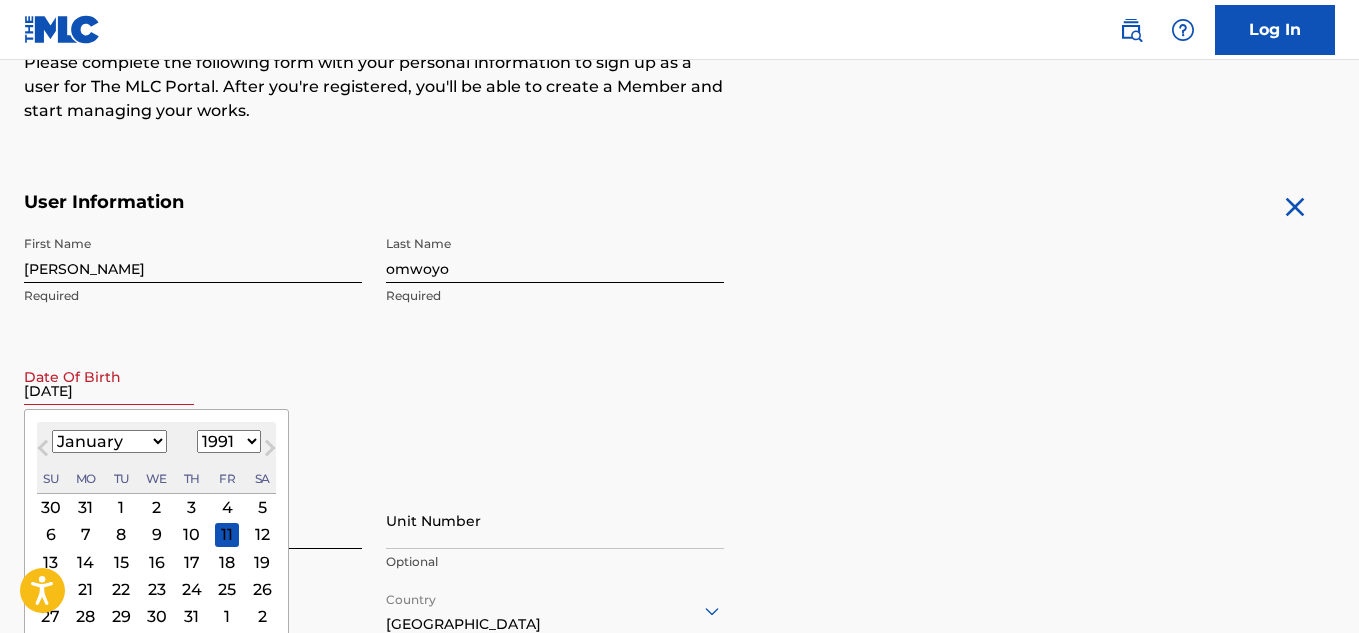 click on "11" at bounding box center [227, 535] 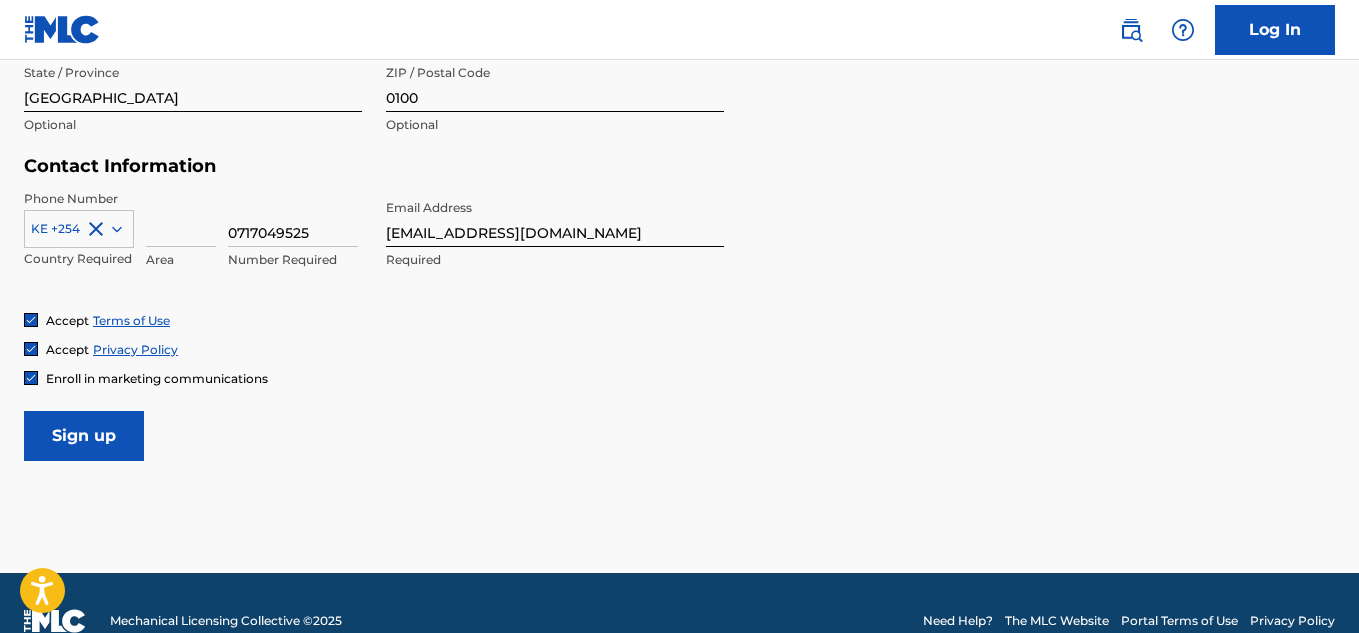 scroll, scrollTop: 931, scrollLeft: 0, axis: vertical 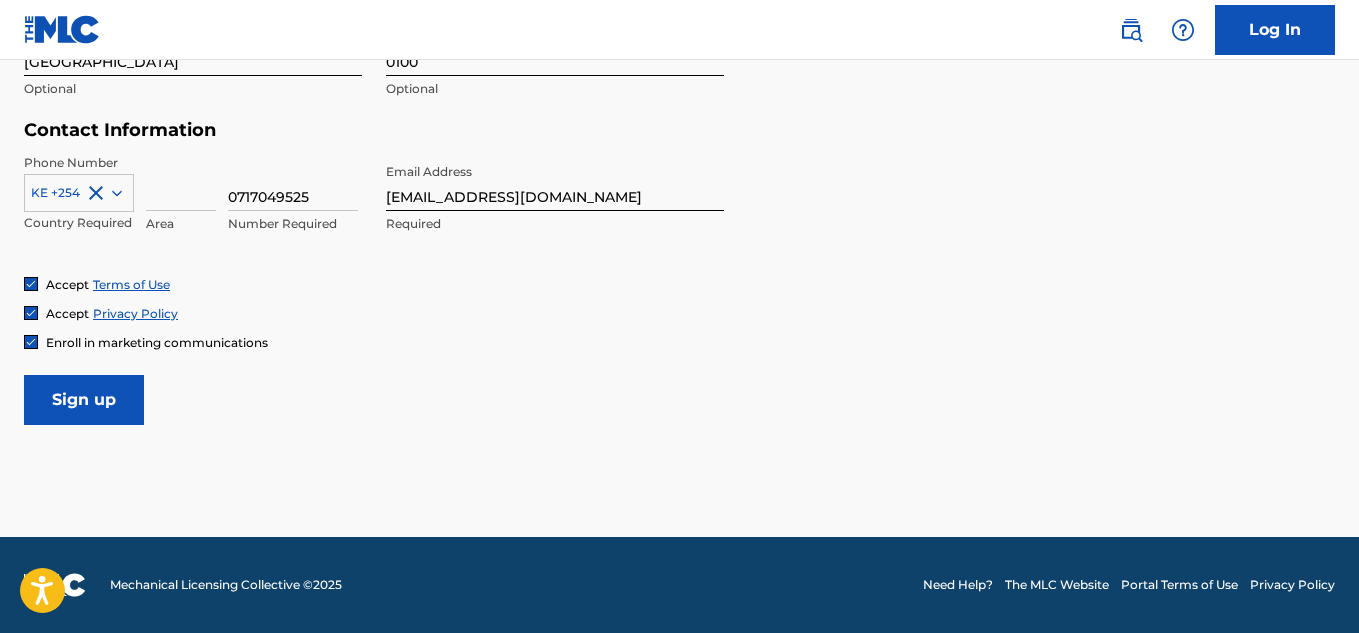 click on "Sign up" at bounding box center (84, 400) 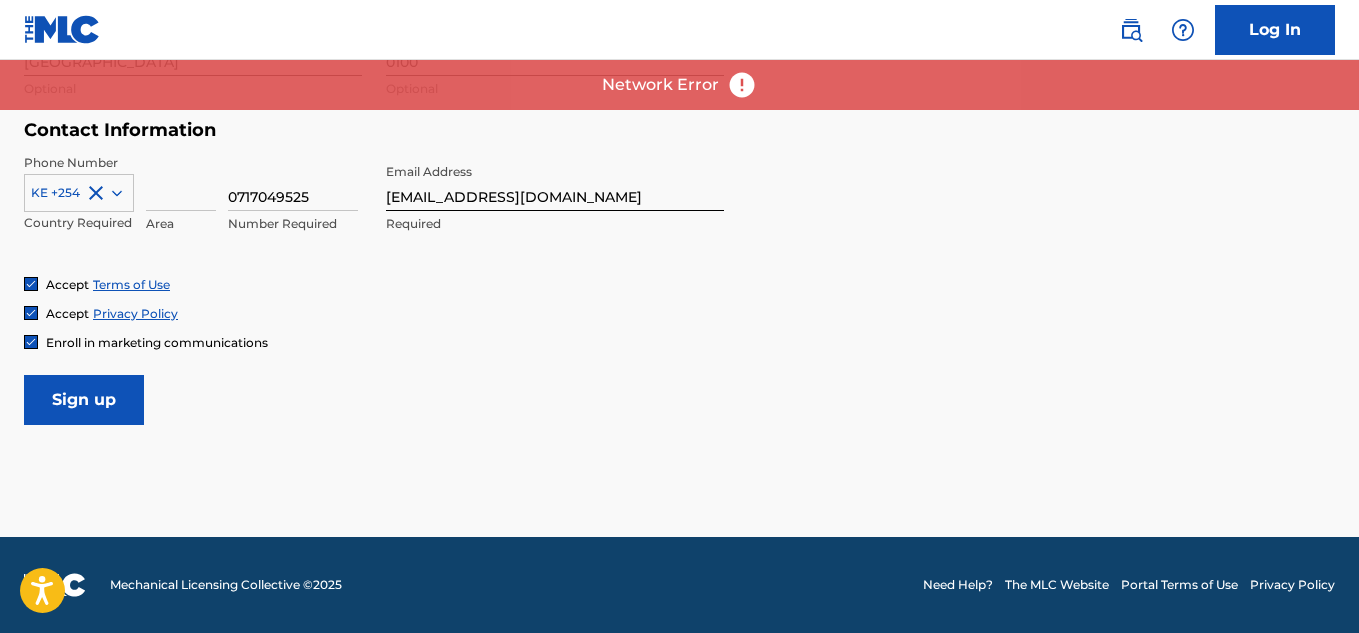 click on "Sign up" at bounding box center [84, 400] 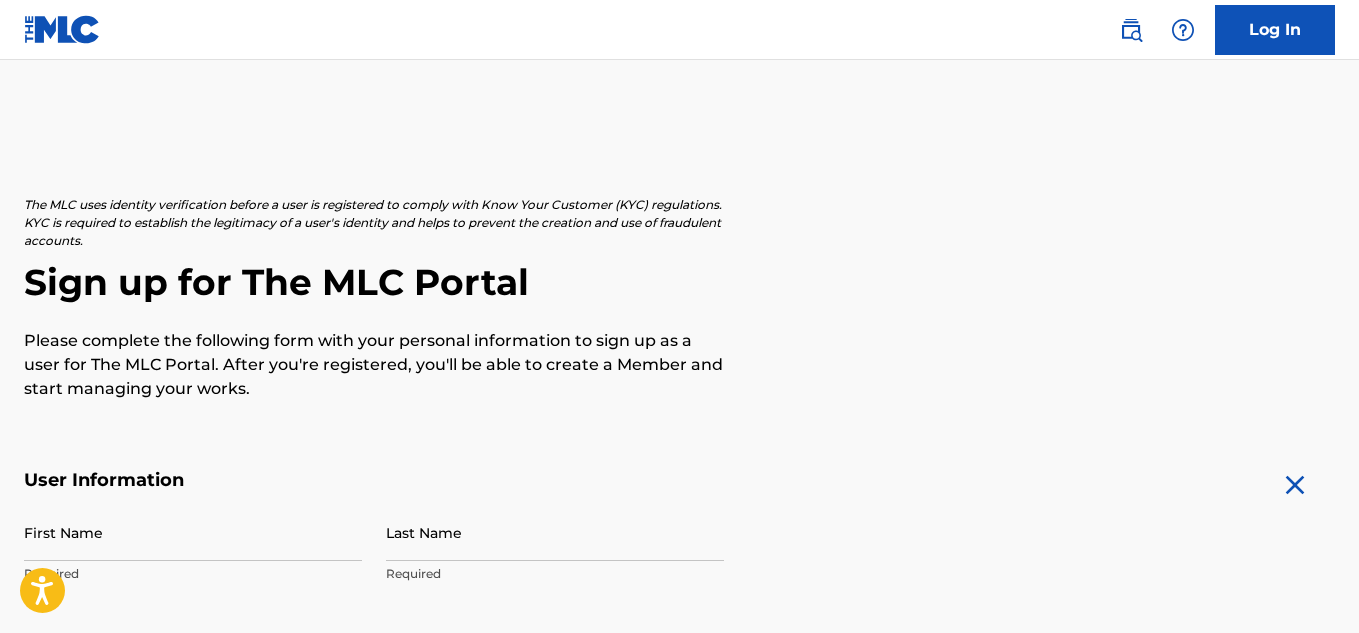 scroll, scrollTop: 0, scrollLeft: 0, axis: both 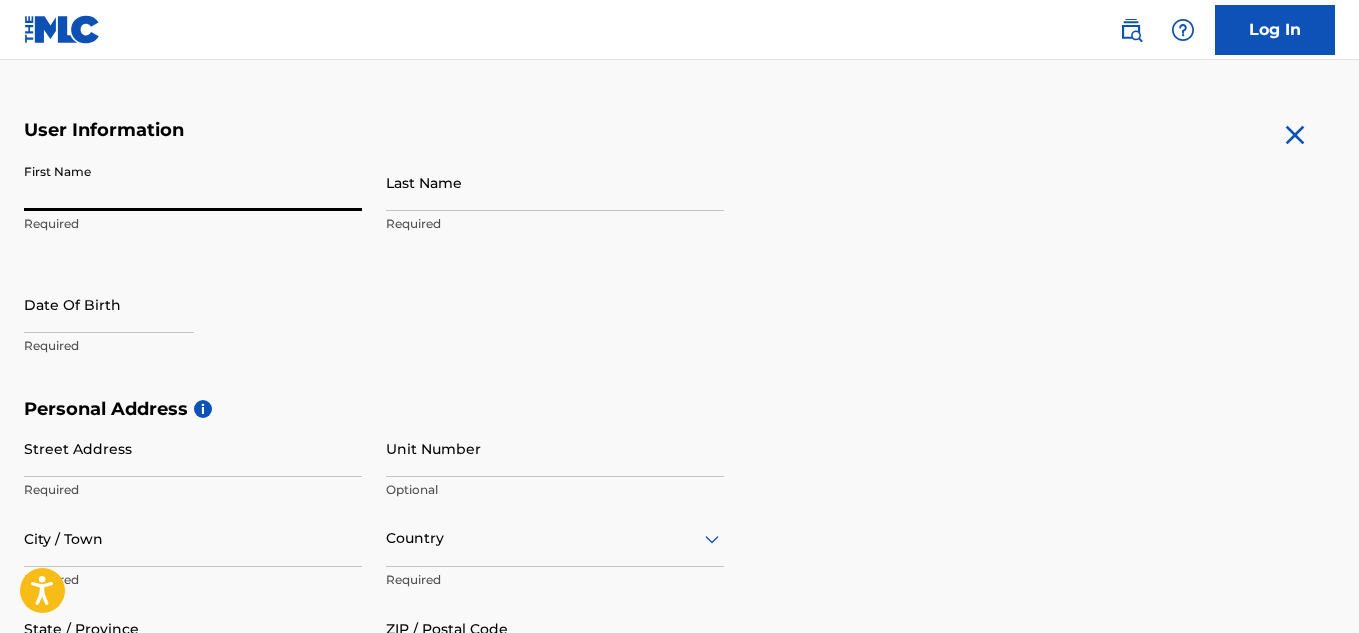 click on "First Name" at bounding box center (193, 182) 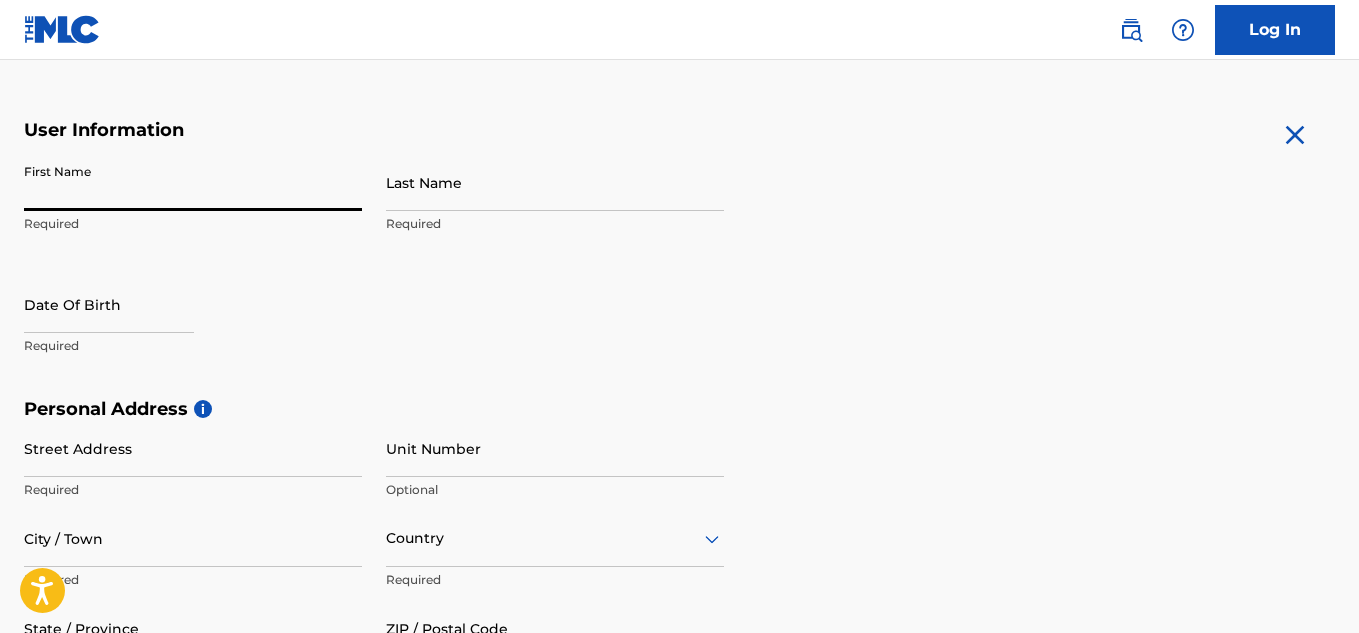 type on "[PERSON_NAME]" 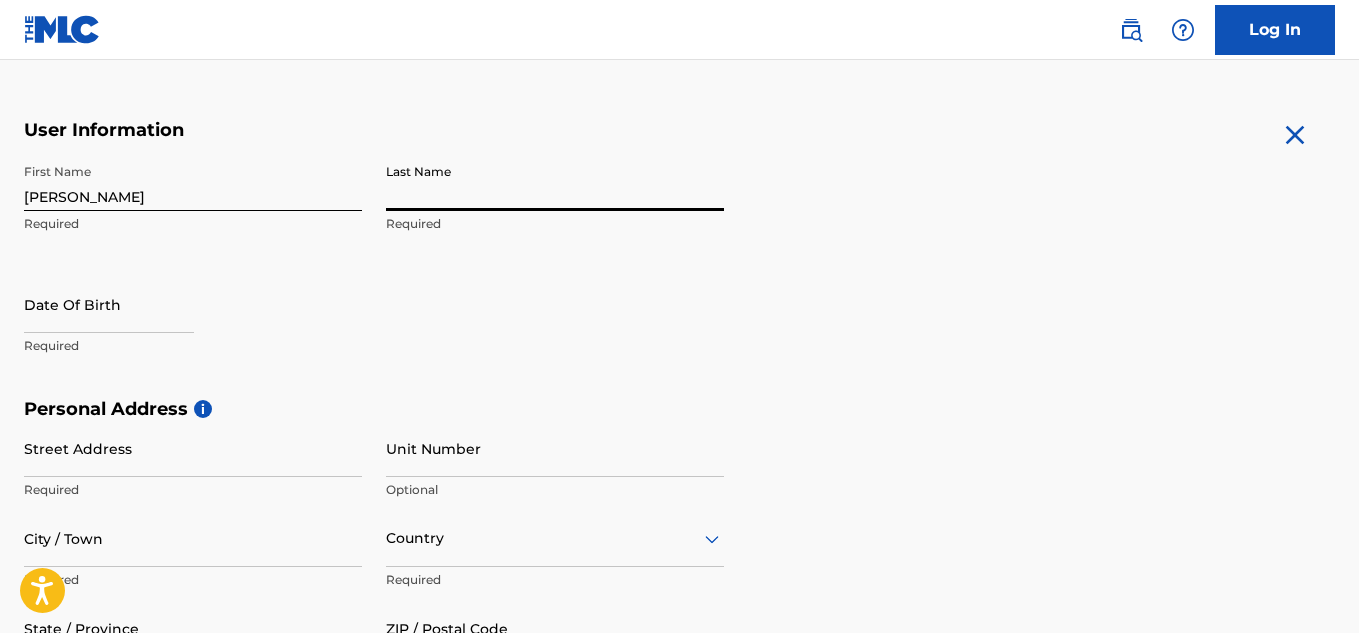 click on "Last Name" at bounding box center (555, 182) 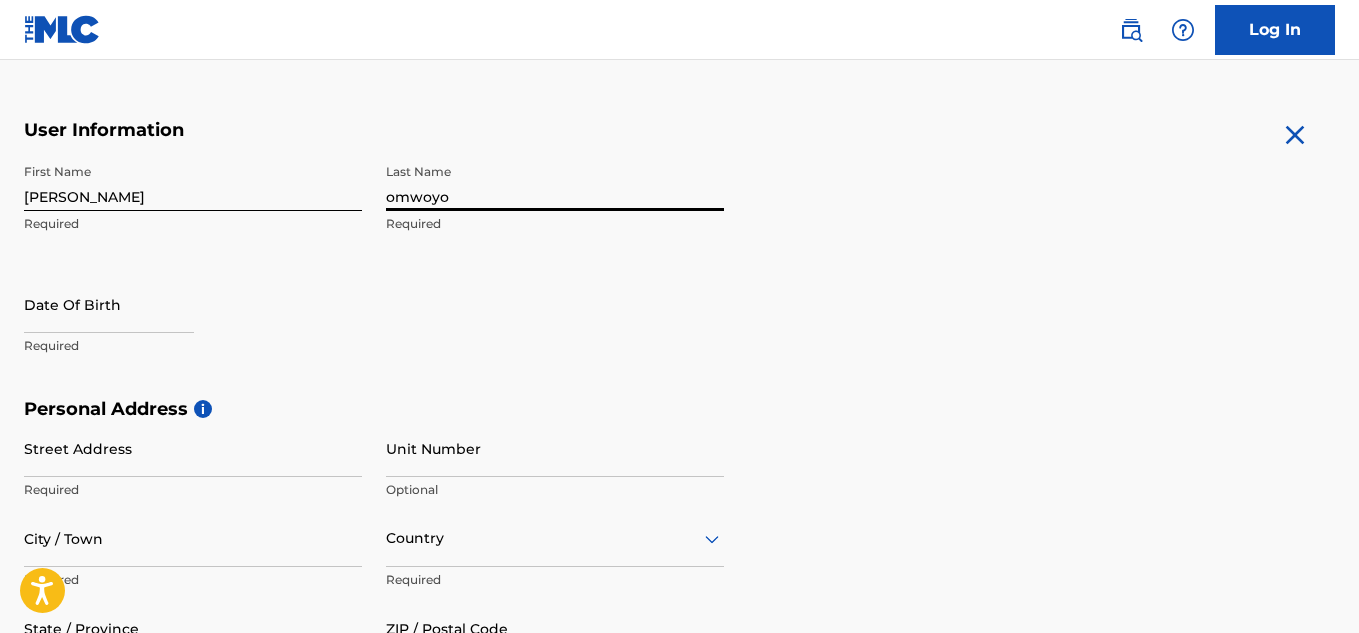 select on "6" 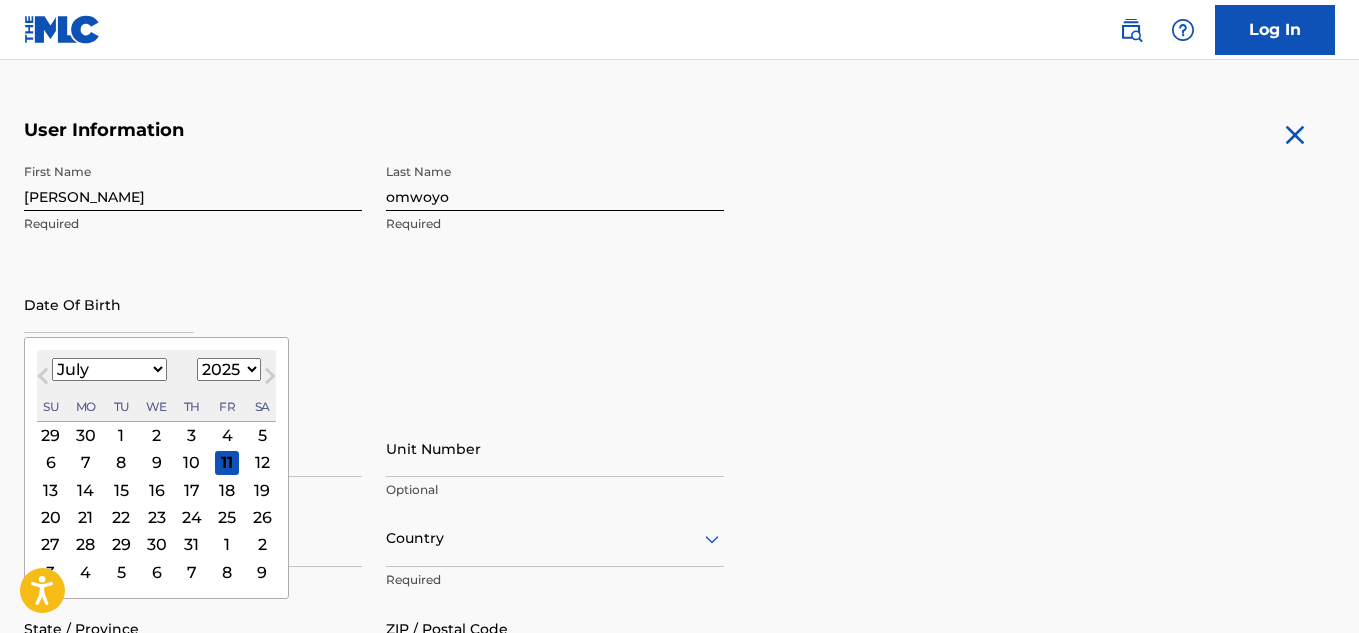 click at bounding box center [109, 304] 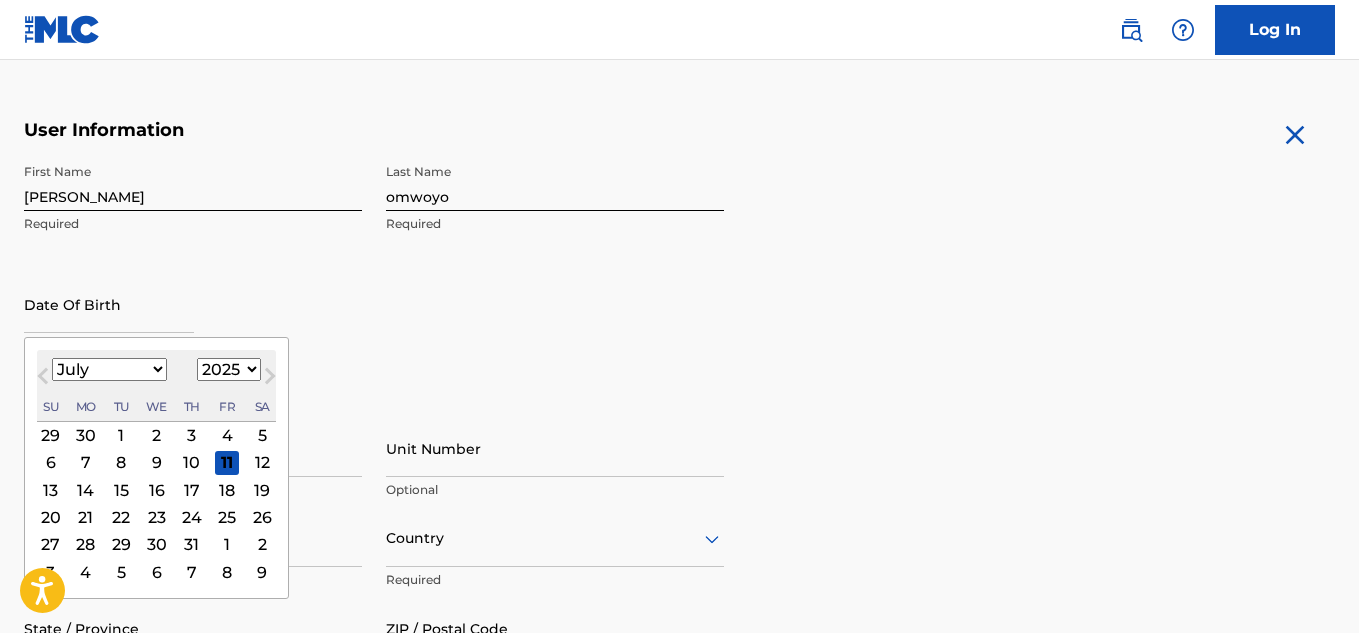 type on "[DATE]" 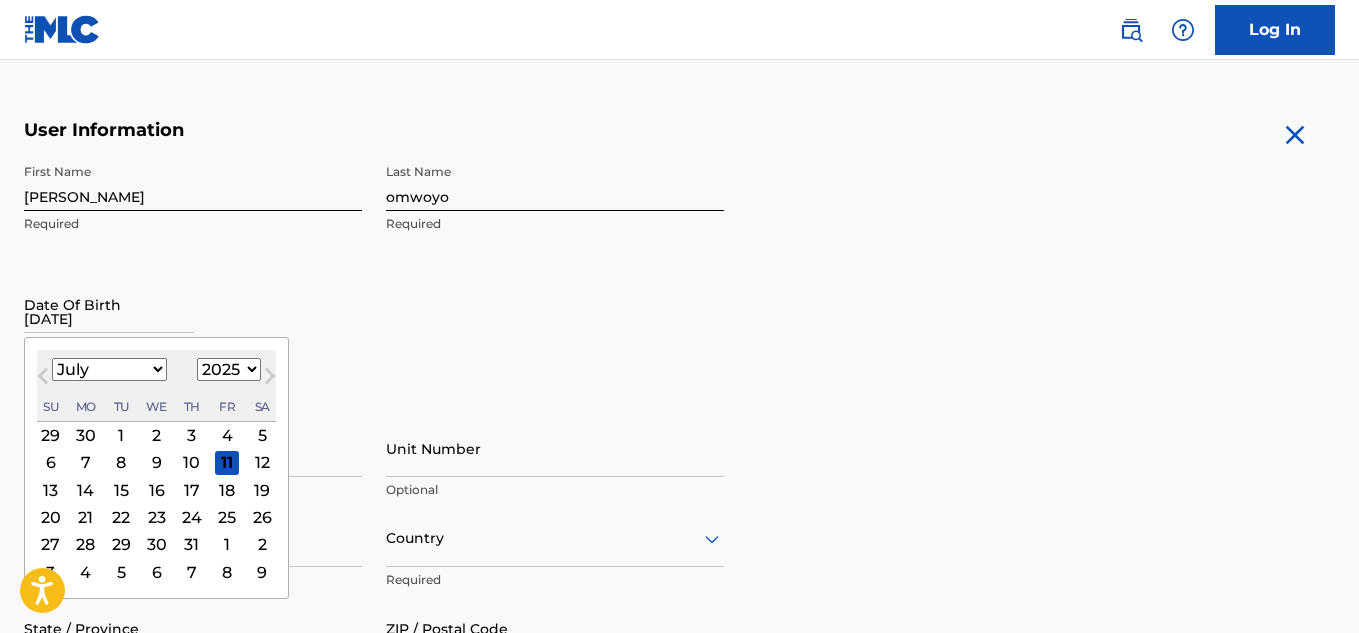 click on "1900 1901 1902 1903 1904 1905 1906 1907 1908 1909 1910 1911 1912 1913 1914 1915 1916 1917 1918 1919 1920 1921 1922 1923 1924 1925 1926 1927 1928 1929 1930 1931 1932 1933 1934 1935 1936 1937 1938 1939 1940 1941 1942 1943 1944 1945 1946 1947 1948 1949 1950 1951 1952 1953 1954 1955 1956 1957 1958 1959 1960 1961 1962 1963 1964 1965 1966 1967 1968 1969 1970 1971 1972 1973 1974 1975 1976 1977 1978 1979 1980 1981 1982 1983 1984 1985 1986 1987 1988 1989 1990 1991 1992 1993 1994 1995 1996 1997 1998 1999 2000 2001 2002 2003 2004 2005 2006 2007 2008 2009 2010 2011 2012 2013 2014 2015 2016 2017 2018 2019 2020 2021 2022 2023 2024 2025 2026 2027 2028 2029 2030 2031 2032 2033 2034 2035 2036 2037 2038 2039 2040 2041 2042 2043 2044 2045 2046 2047 2048 2049 2050 2051 2052 2053 2054 2055 2056 2057 2058 2059 2060 2061 2062 2063 2064 2065 2066 2067 2068 2069 2070 2071 2072 2073 2074 2075 2076 2077 2078 2079 2080 2081 2082 2083 2084 2085 2086 2087 2088 2089 2090 2091 2092 2093 2094 2095 2096 2097 2098 2099 2100" at bounding box center (229, 369) 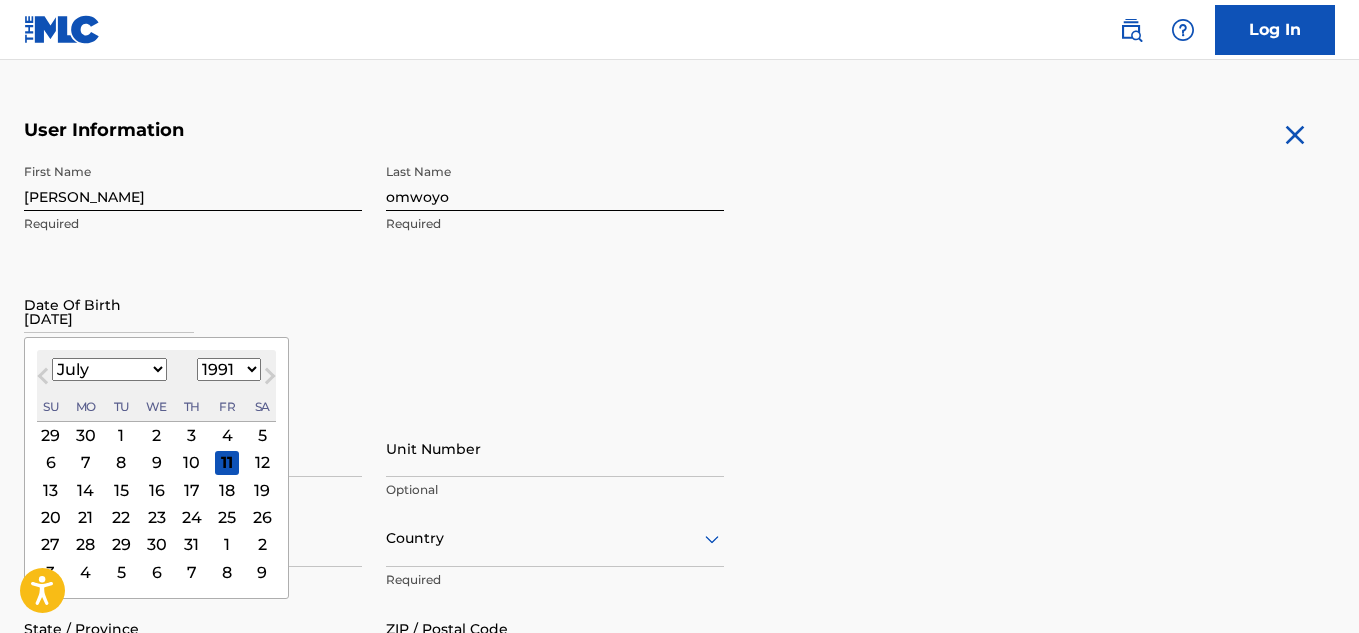 click on "1900 1901 1902 1903 1904 1905 1906 1907 1908 1909 1910 1911 1912 1913 1914 1915 1916 1917 1918 1919 1920 1921 1922 1923 1924 1925 1926 1927 1928 1929 1930 1931 1932 1933 1934 1935 1936 1937 1938 1939 1940 1941 1942 1943 1944 1945 1946 1947 1948 1949 1950 1951 1952 1953 1954 1955 1956 1957 1958 1959 1960 1961 1962 1963 1964 1965 1966 1967 1968 1969 1970 1971 1972 1973 1974 1975 1976 1977 1978 1979 1980 1981 1982 1983 1984 1985 1986 1987 1988 1989 1990 1991 1992 1993 1994 1995 1996 1997 1998 1999 2000 2001 2002 2003 2004 2005 2006 2007 2008 2009 2010 2011 2012 2013 2014 2015 2016 2017 2018 2019 2020 2021 2022 2023 2024 2025 2026 2027 2028 2029 2030 2031 2032 2033 2034 2035 2036 2037 2038 2039 2040 2041 2042 2043 2044 2045 2046 2047 2048 2049 2050 2051 2052 2053 2054 2055 2056 2057 2058 2059 2060 2061 2062 2063 2064 2065 2066 2067 2068 2069 2070 2071 2072 2073 2074 2075 2076 2077 2078 2079 2080 2081 2082 2083 2084 2085 2086 2087 2088 2089 2090 2091 2092 2093 2094 2095 2096 2097 2098 2099 2100" at bounding box center [229, 369] 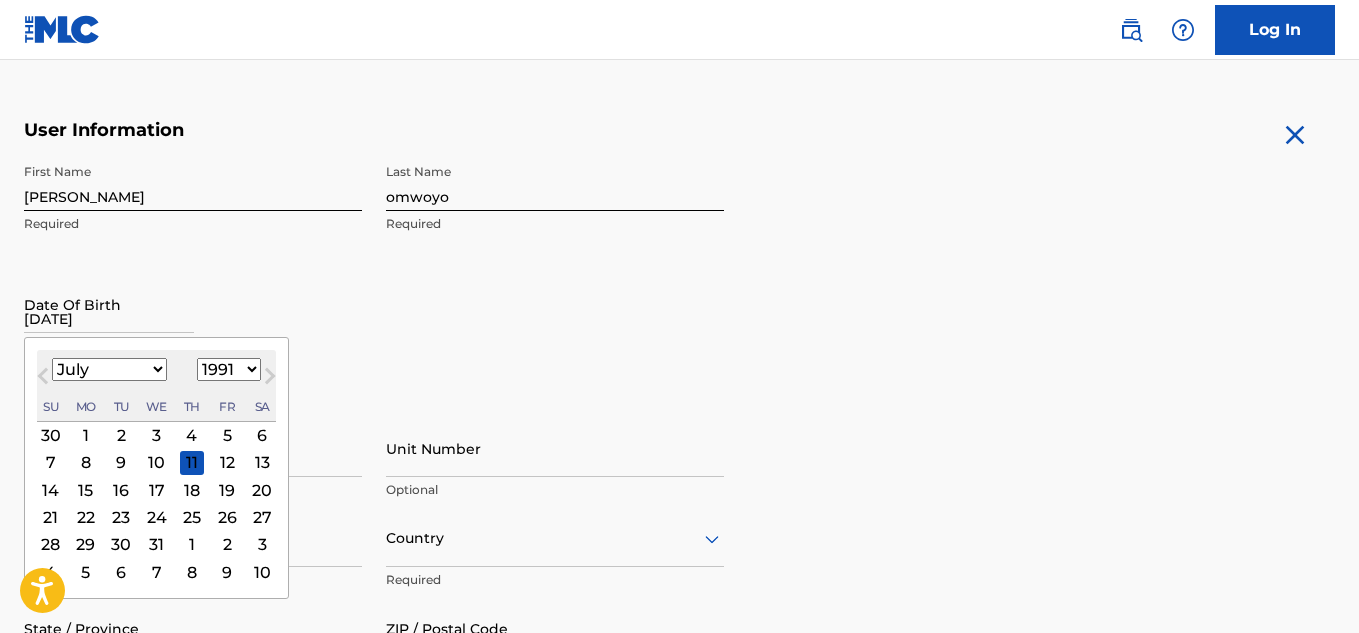 click on "January February March April May June July August September October November December" at bounding box center [109, 369] 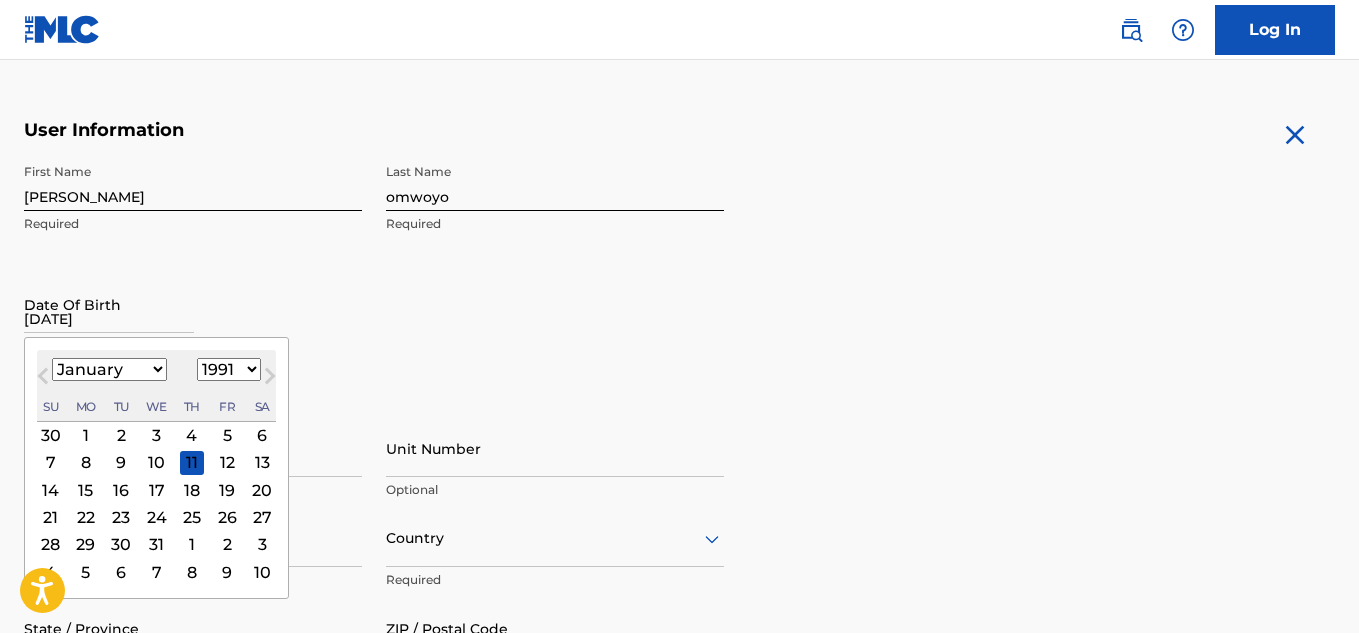 click on "January February March April May June July August September October November December" at bounding box center [109, 369] 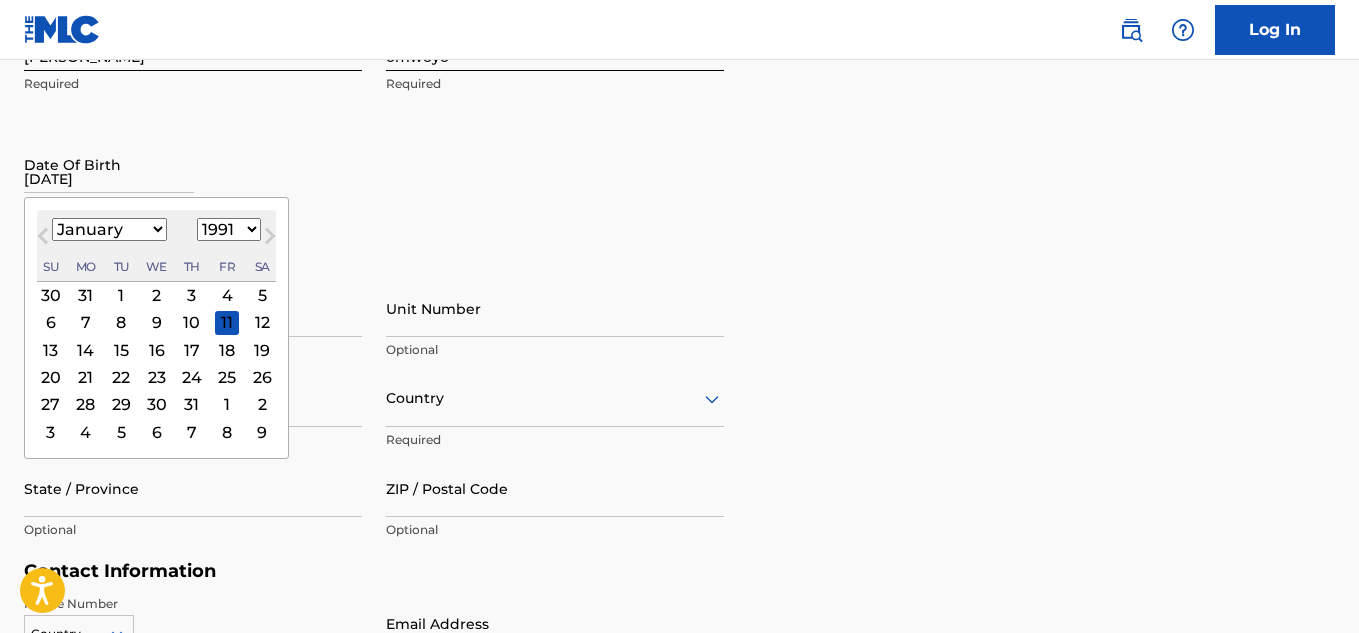 scroll, scrollTop: 511, scrollLeft: 0, axis: vertical 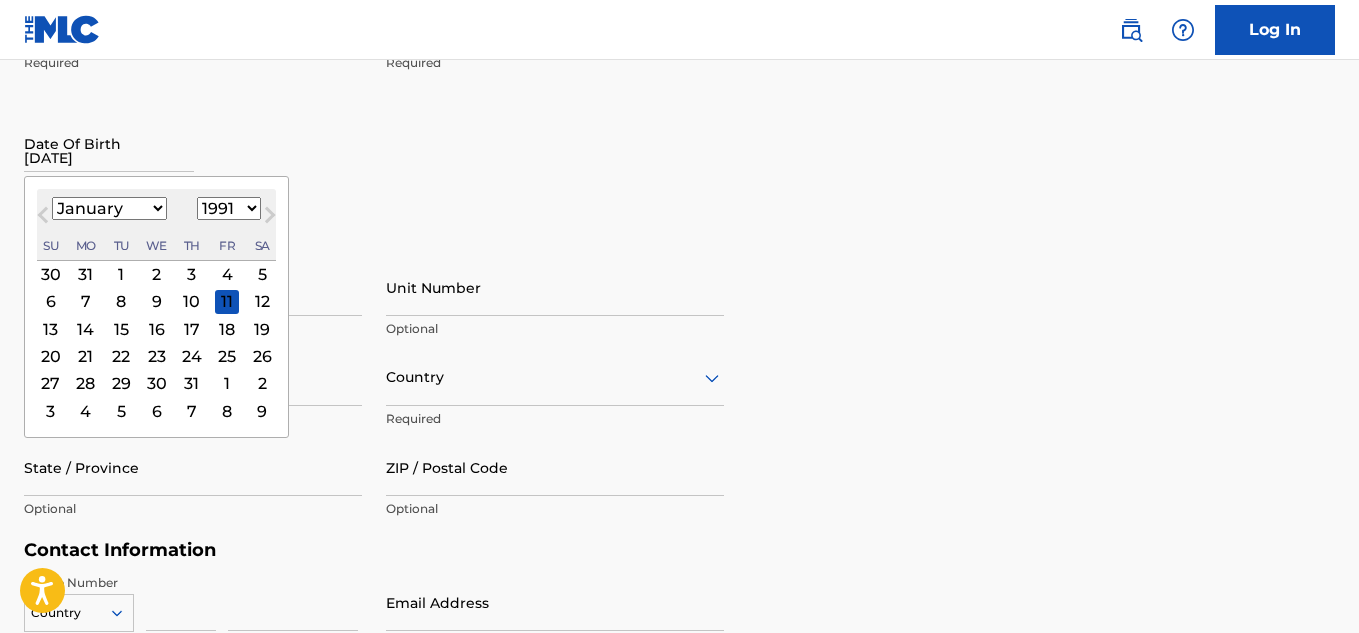 click on "11" at bounding box center (227, 302) 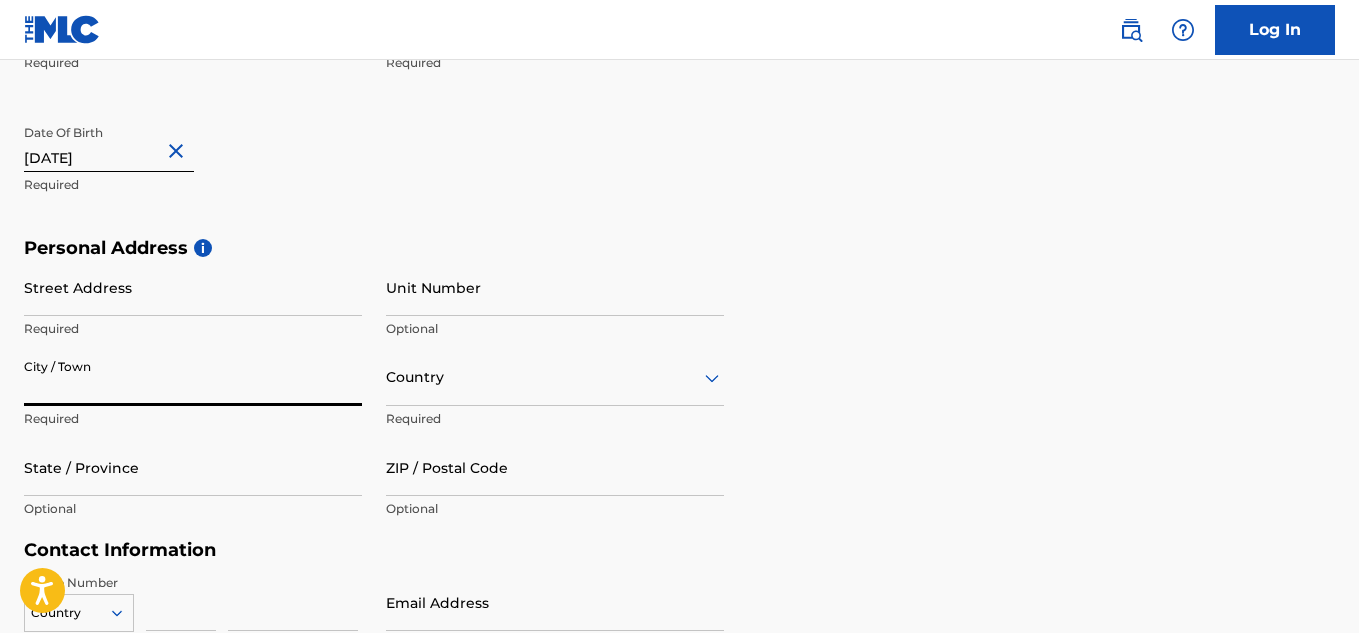 click on "City / Town" at bounding box center (193, 377) 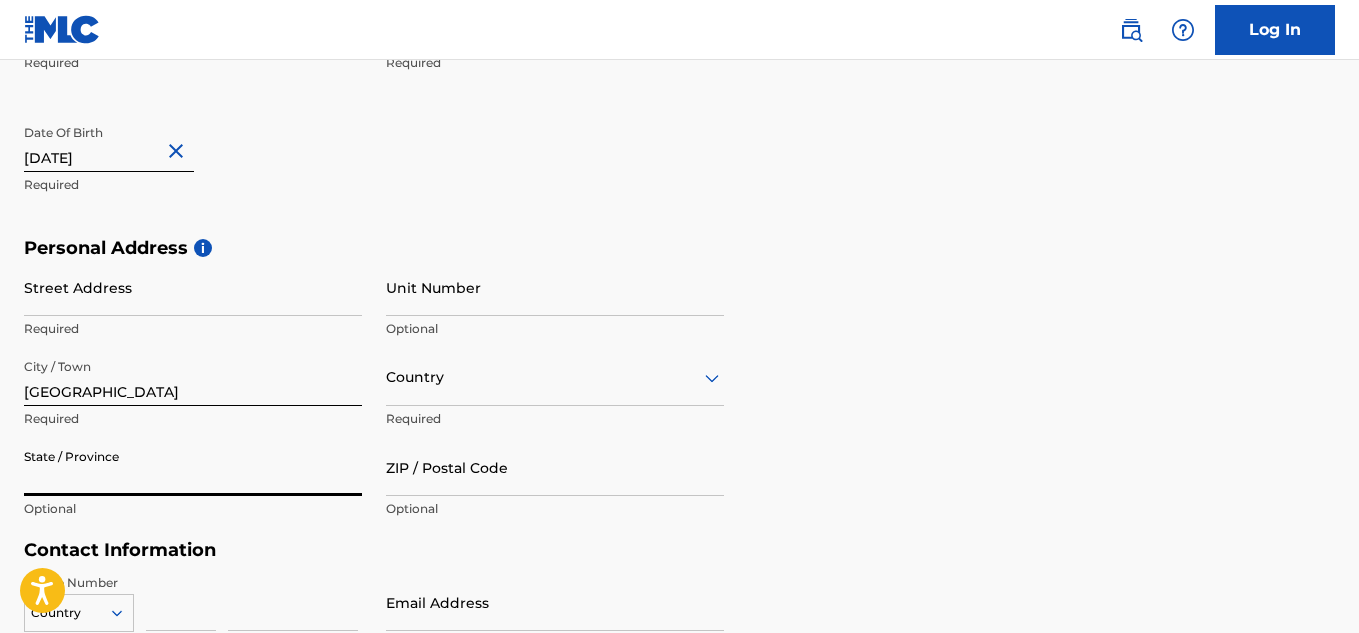 click on "State / Province" at bounding box center (193, 467) 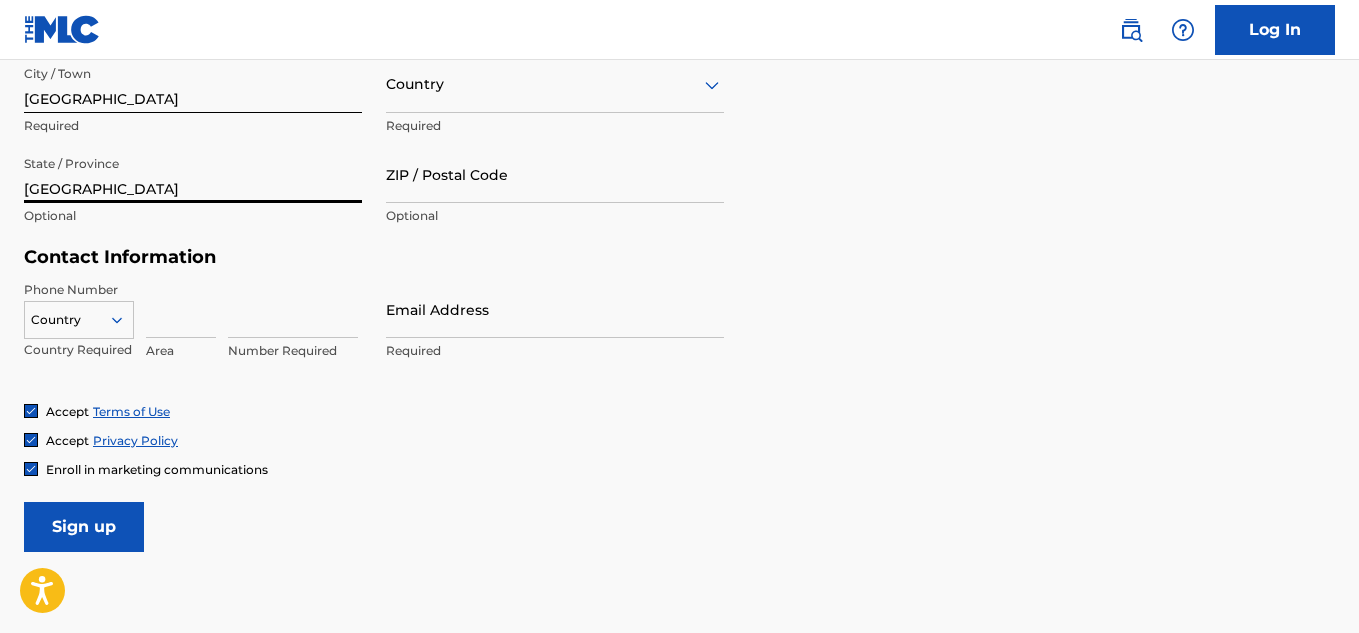 scroll, scrollTop: 810, scrollLeft: 0, axis: vertical 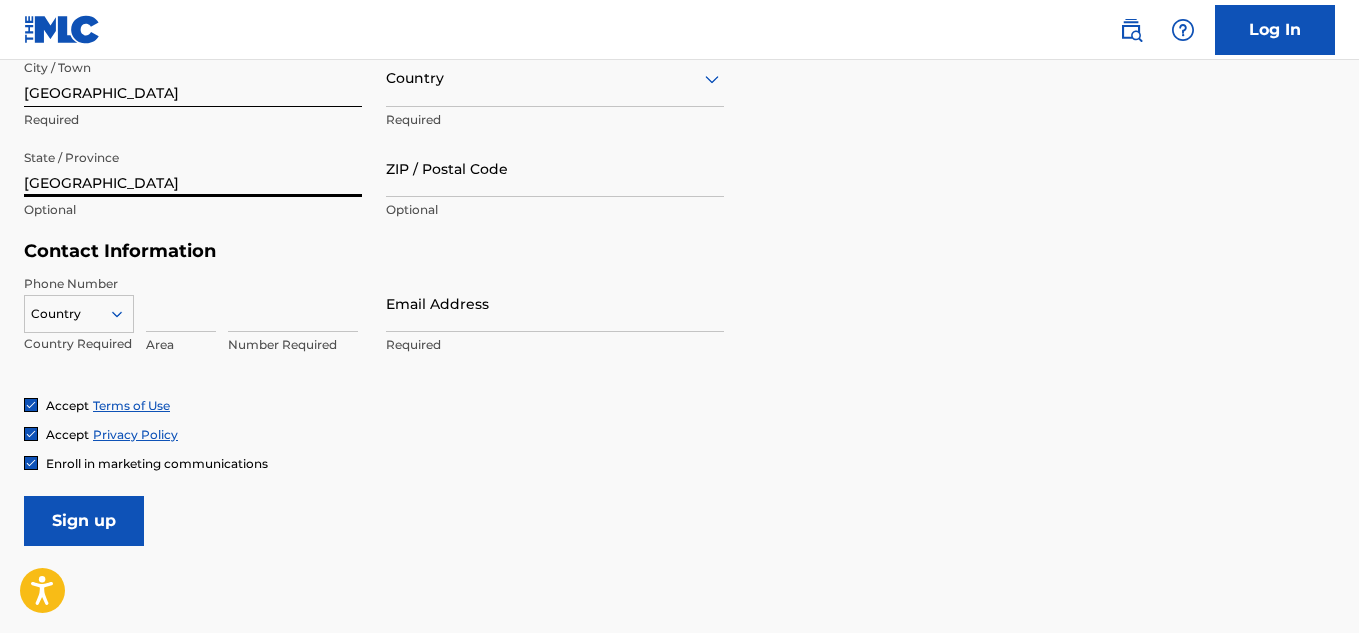 click at bounding box center [79, 314] 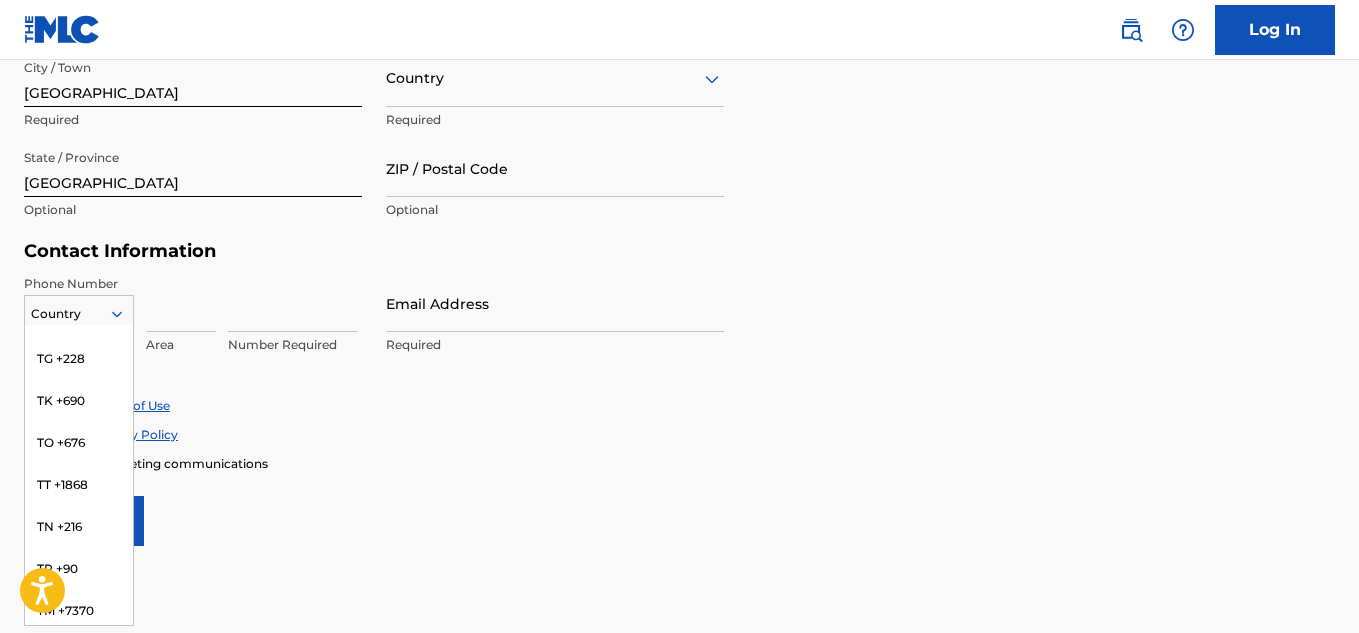 scroll, scrollTop: 8826, scrollLeft: 0, axis: vertical 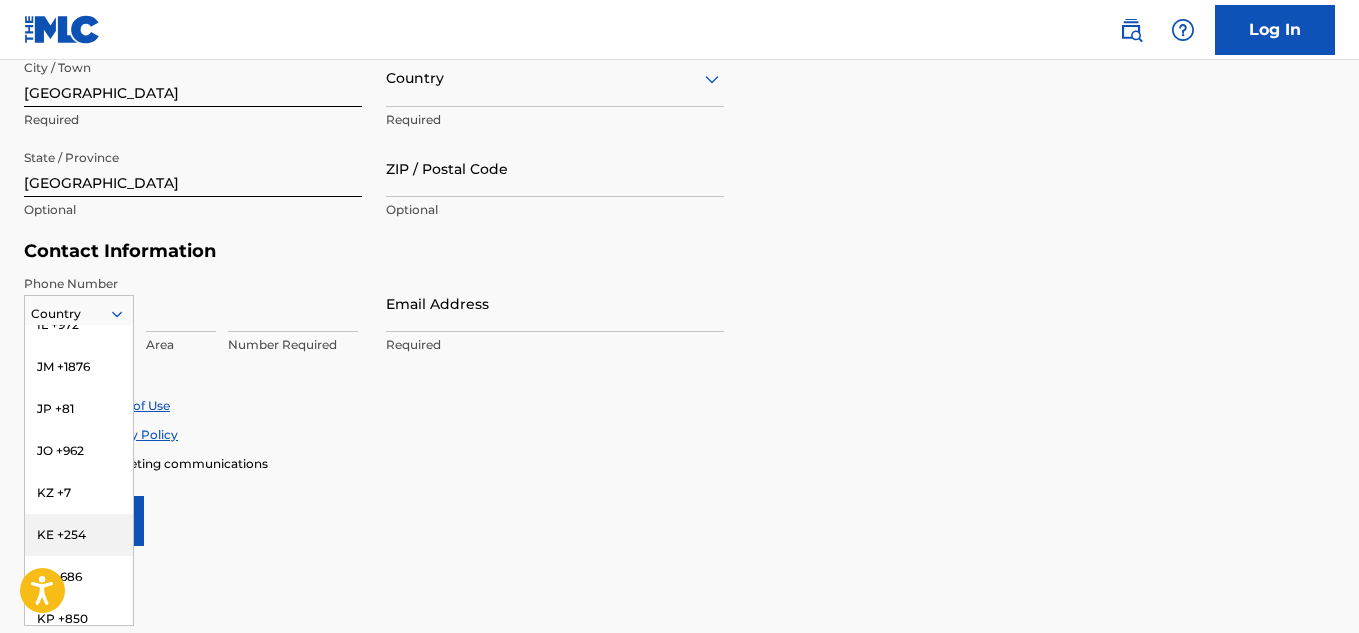 click on "KE +254" at bounding box center [79, 535] 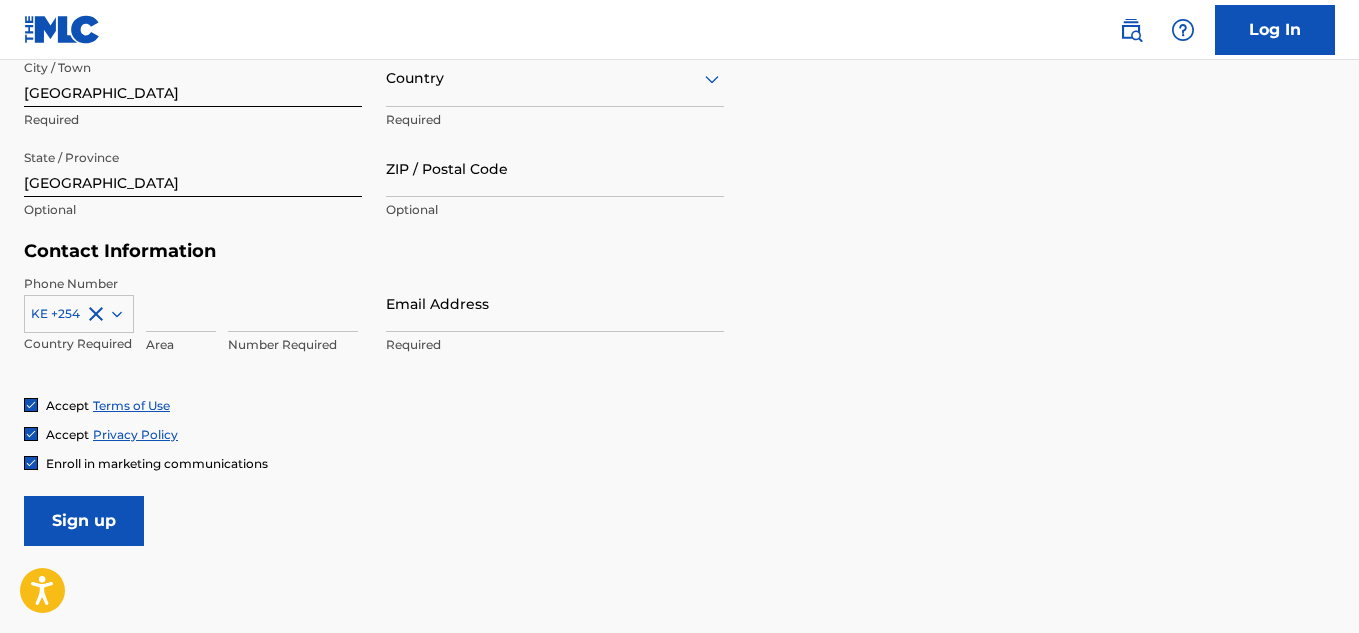 click at bounding box center [293, 303] 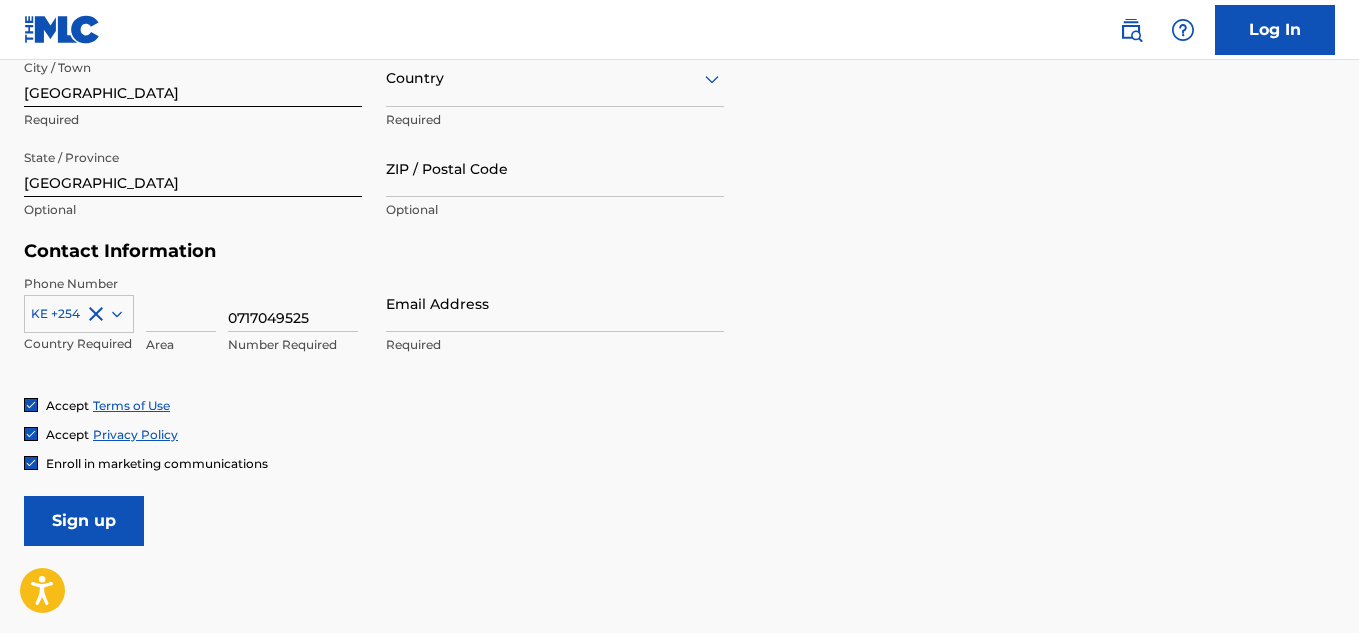 click on "Email Address" at bounding box center [555, 303] 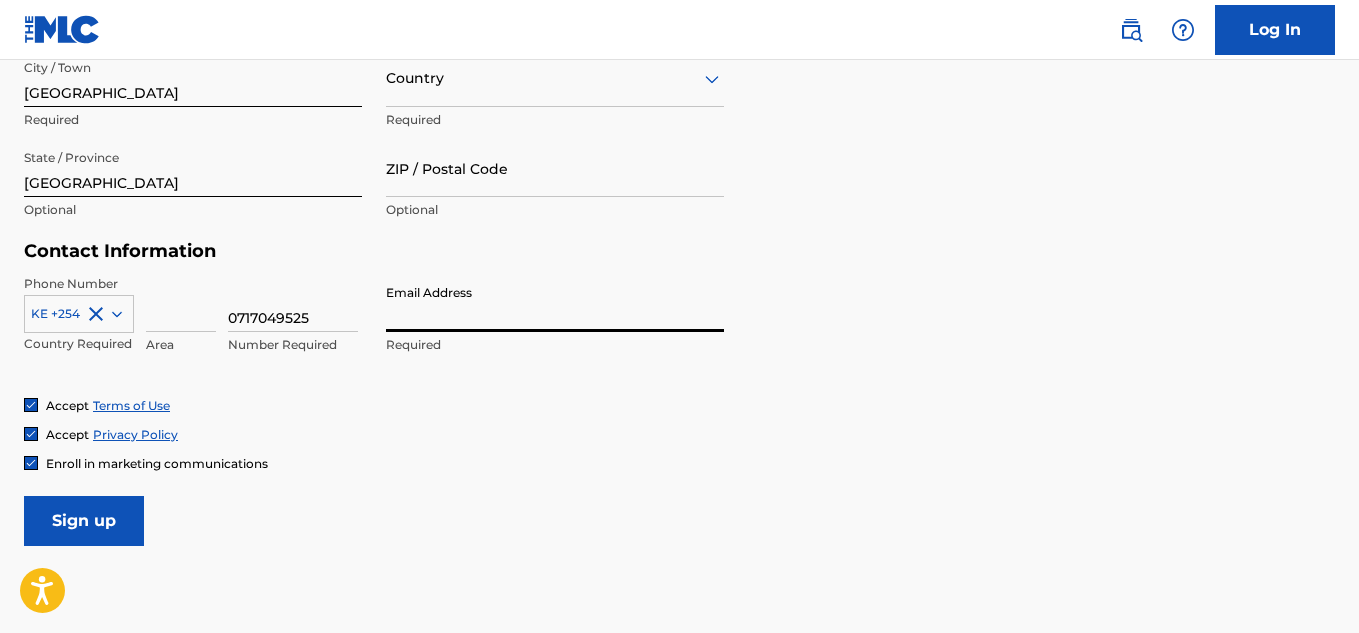 type on "amosikresh@gmail.com" 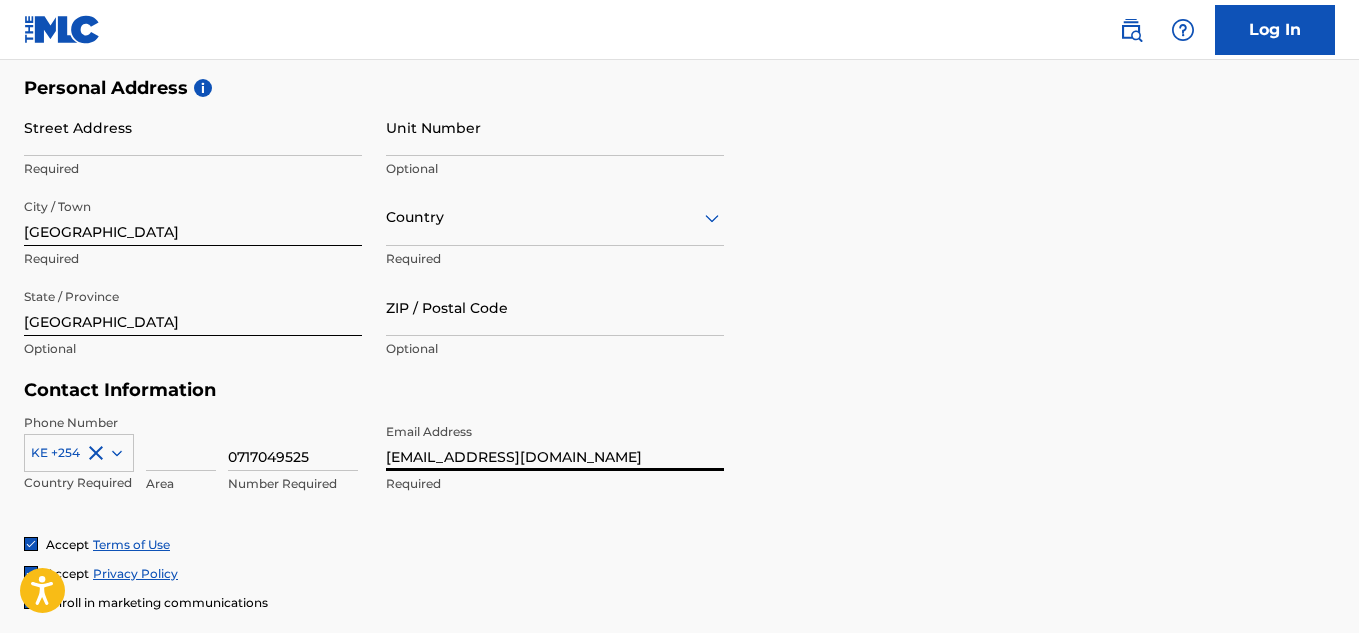 scroll, scrollTop: 603, scrollLeft: 0, axis: vertical 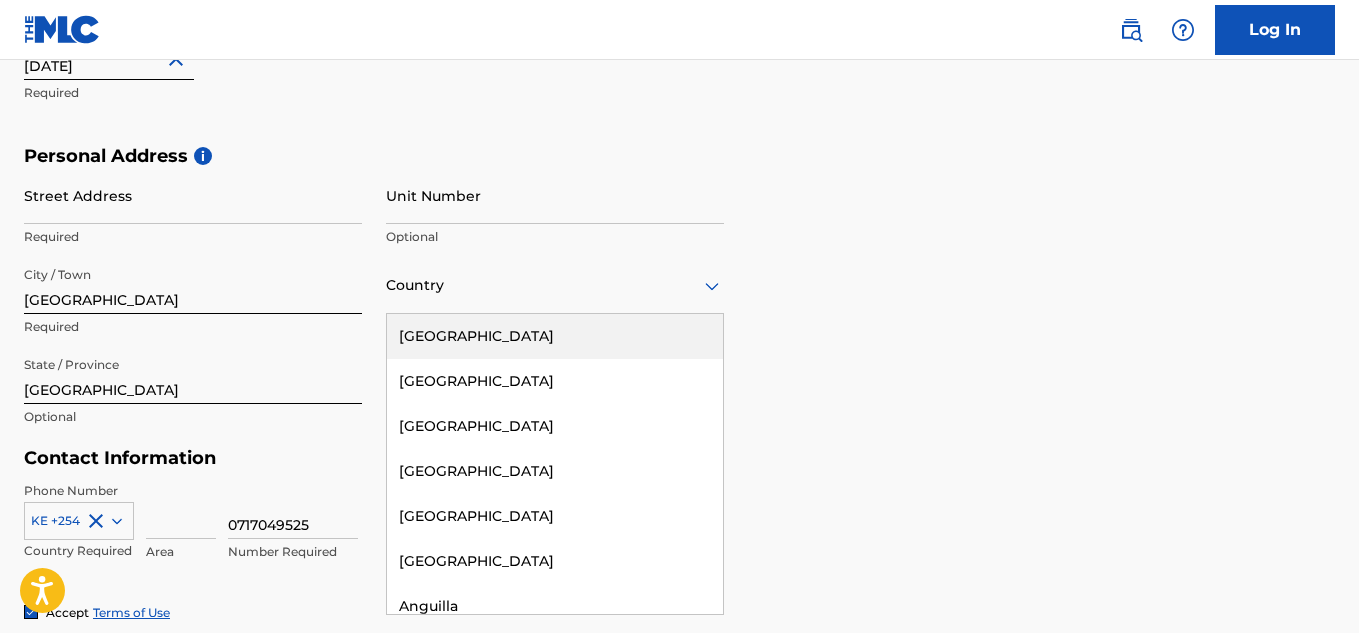 click 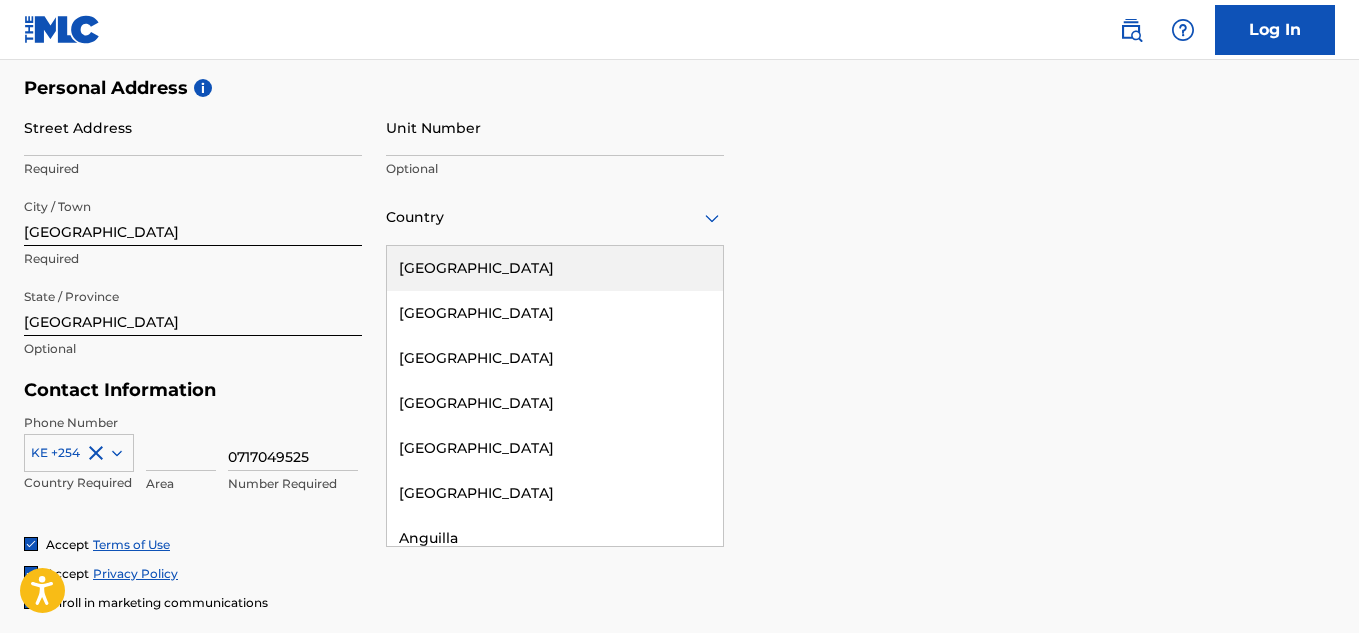 scroll, scrollTop: 674, scrollLeft: 0, axis: vertical 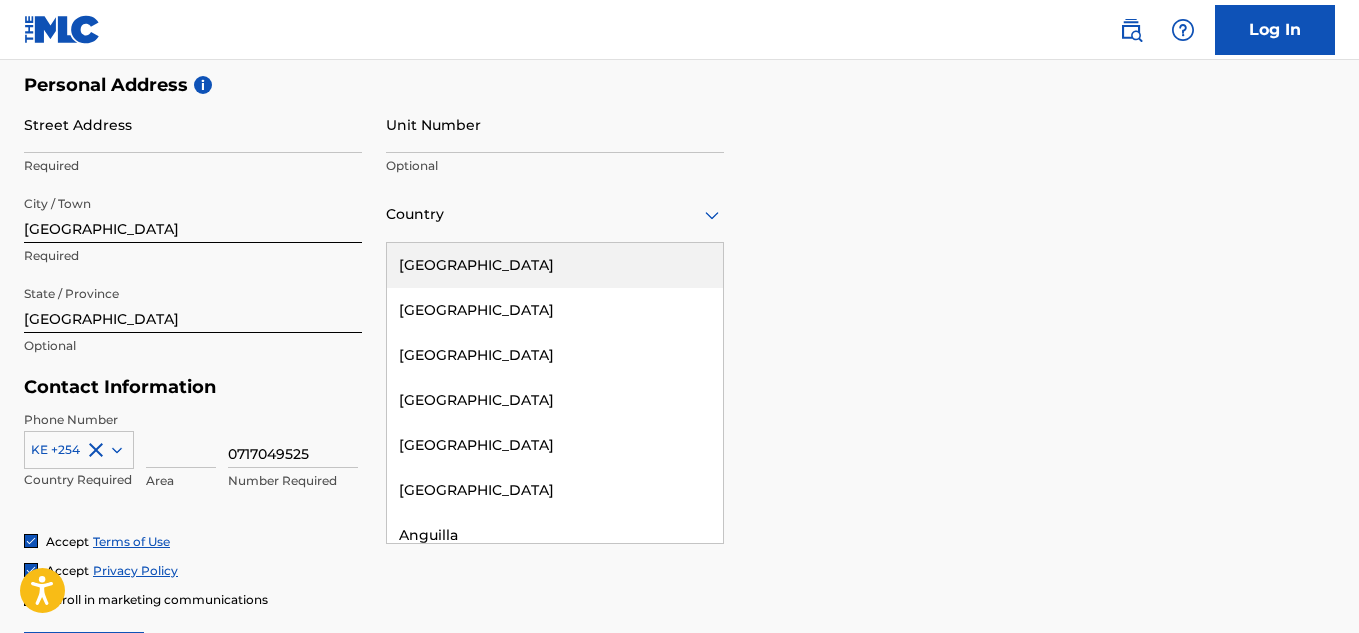 click 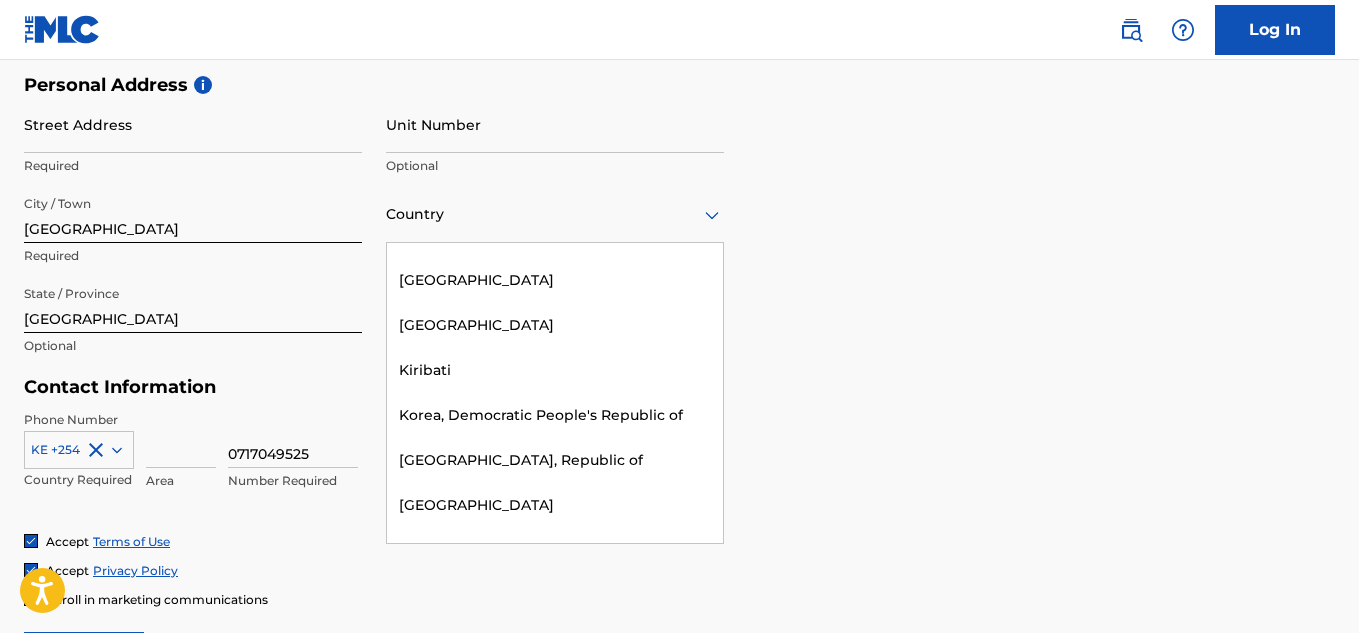 scroll, scrollTop: 4520, scrollLeft: 0, axis: vertical 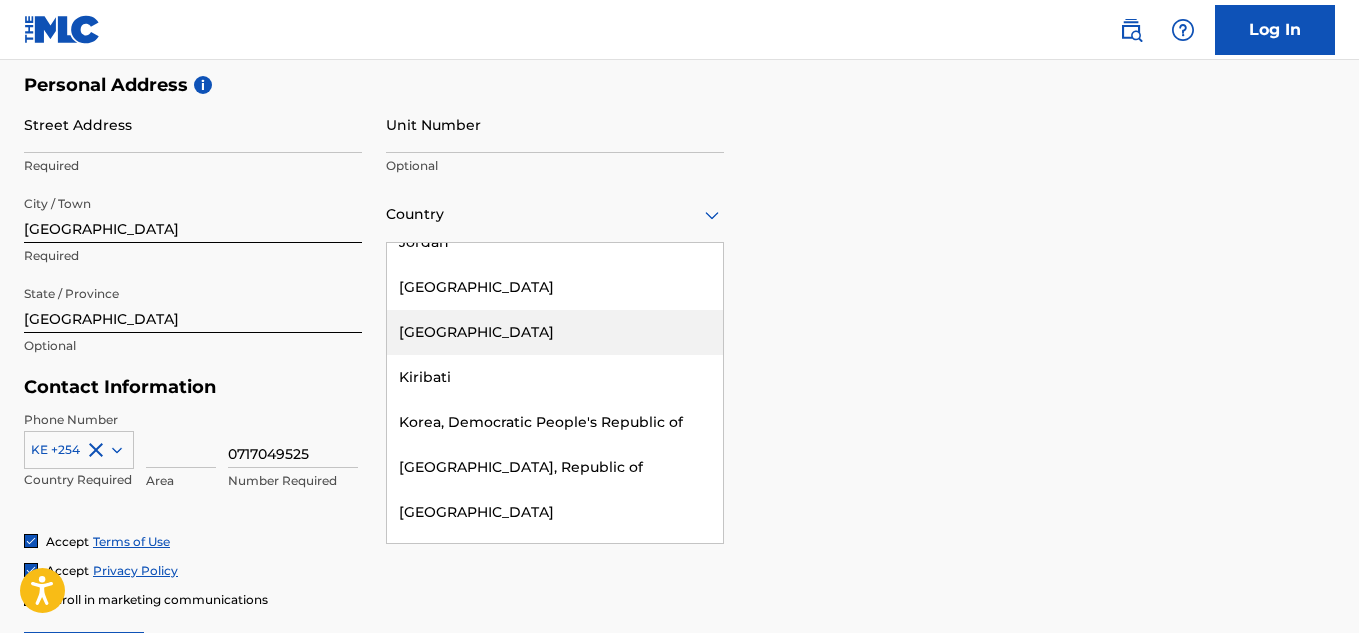 click on "[GEOGRAPHIC_DATA]" at bounding box center [555, 332] 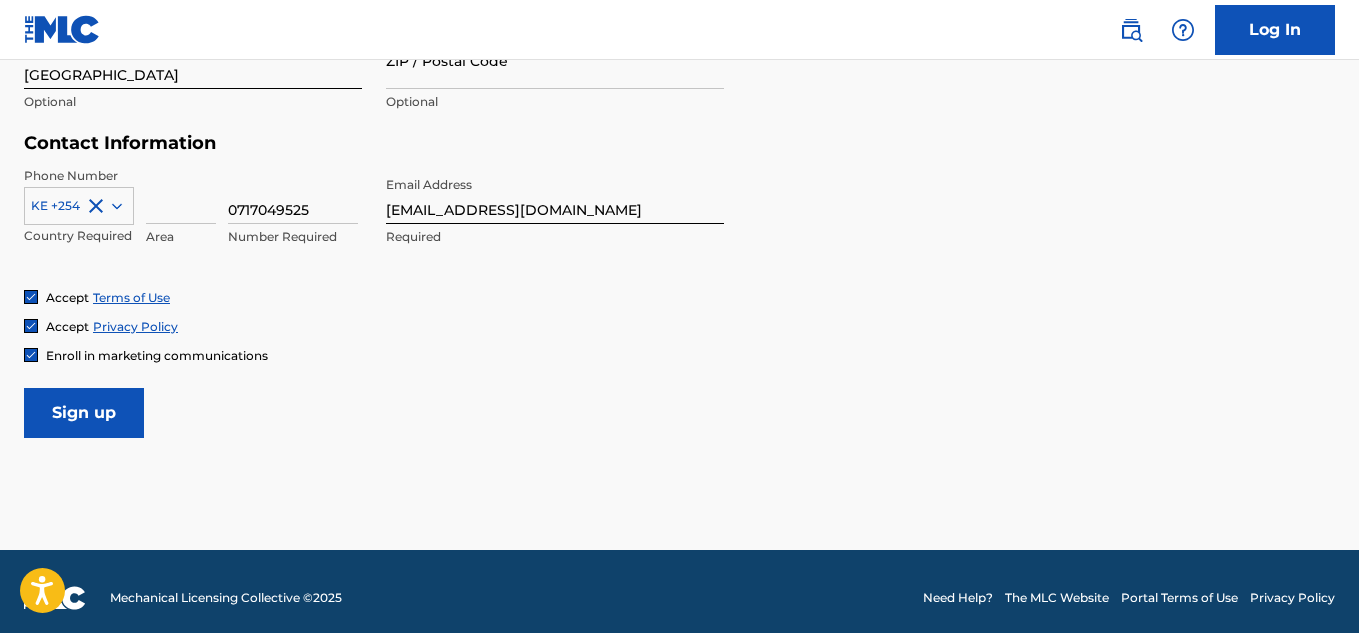 scroll, scrollTop: 931, scrollLeft: 0, axis: vertical 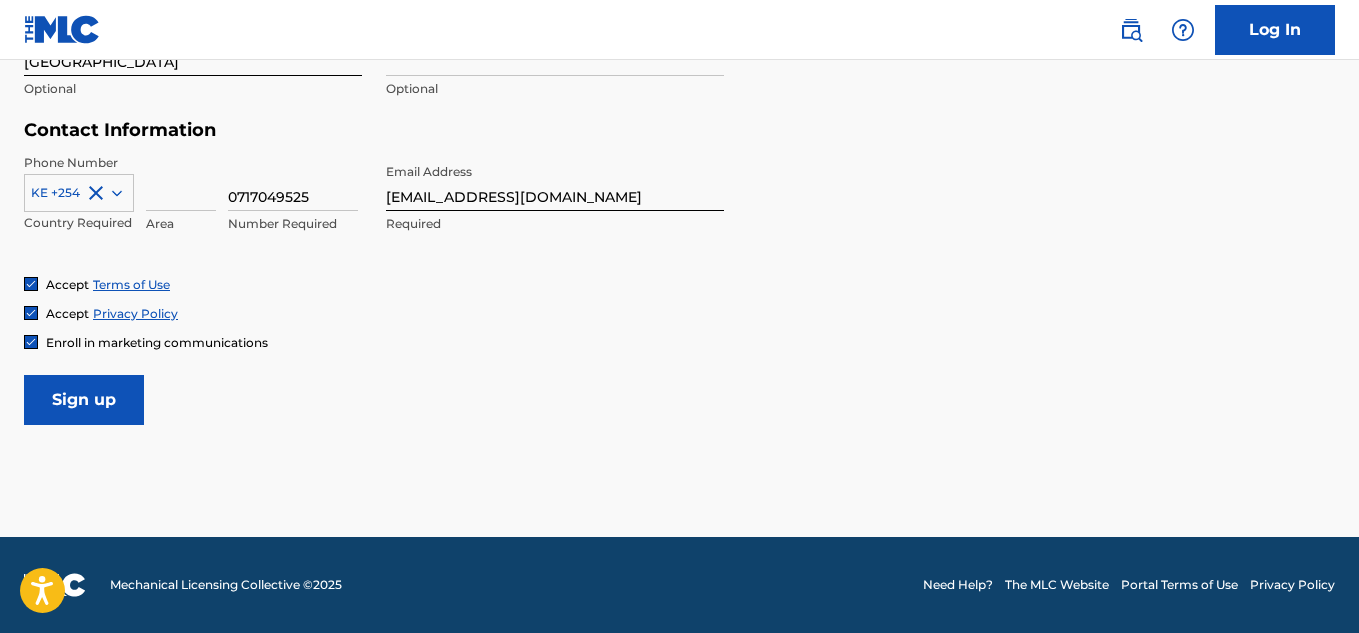 click on "Sign up" at bounding box center [84, 400] 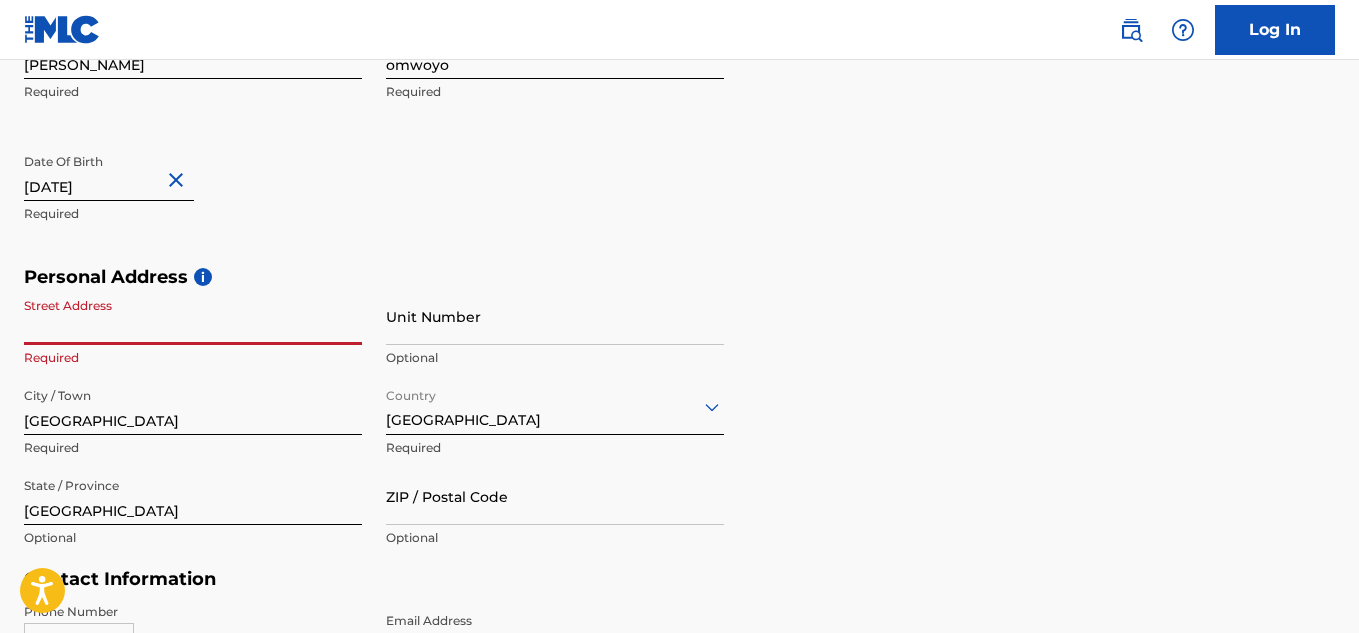 click on "Street Address" at bounding box center (193, 316) 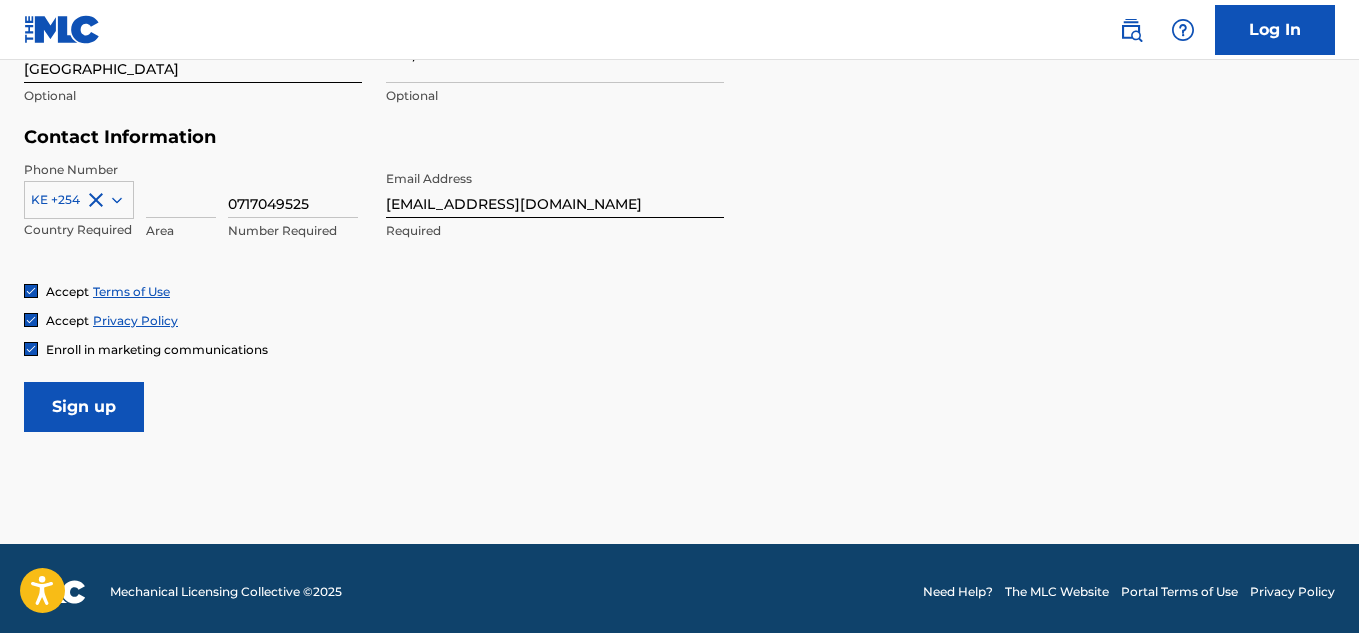 scroll, scrollTop: 931, scrollLeft: 0, axis: vertical 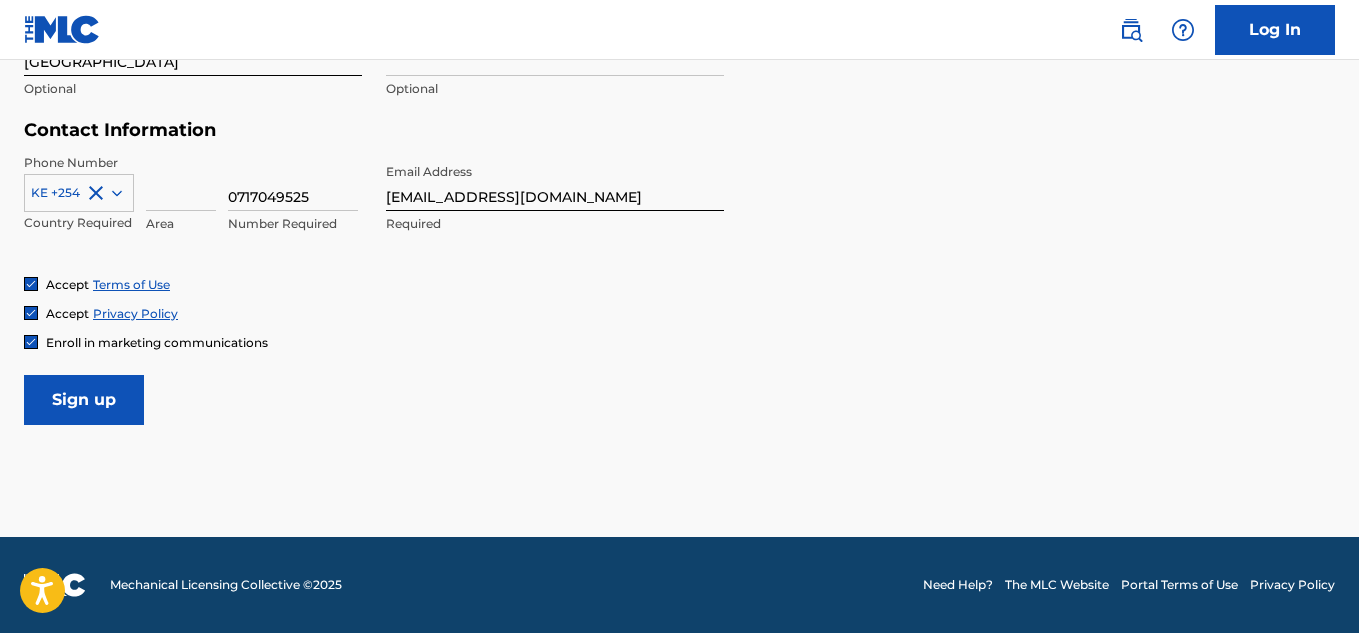 click on "Sign up" at bounding box center (84, 400) 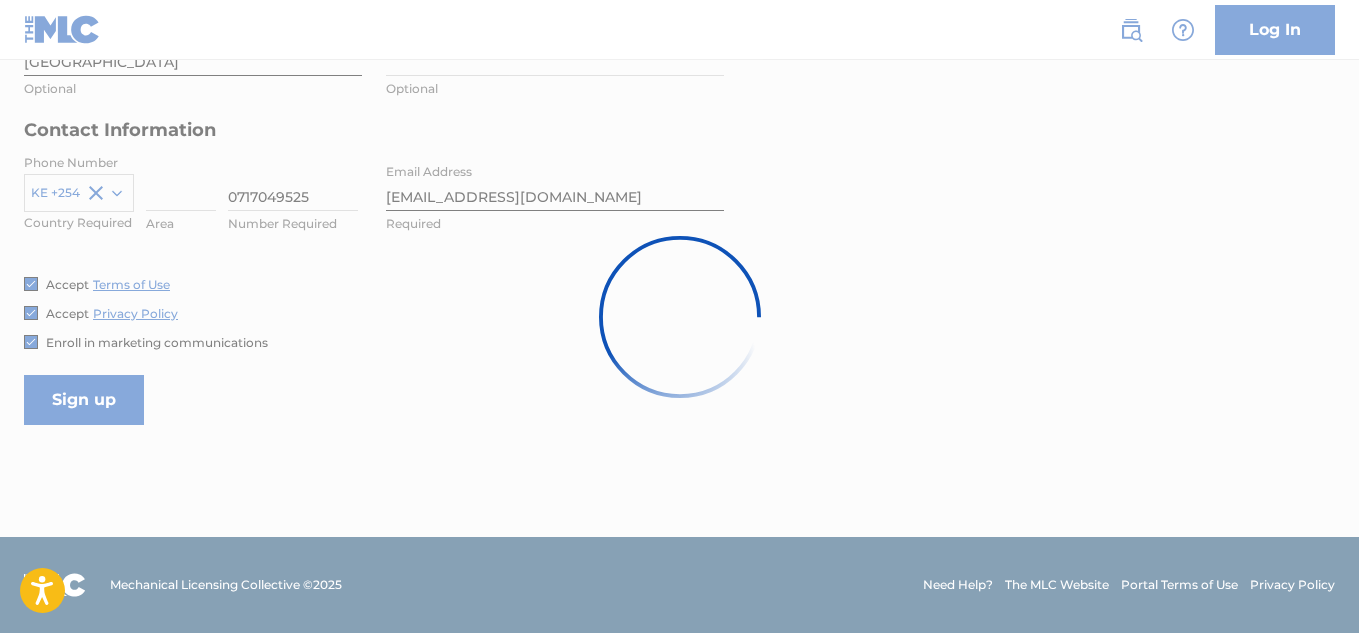 scroll, scrollTop: 0, scrollLeft: 0, axis: both 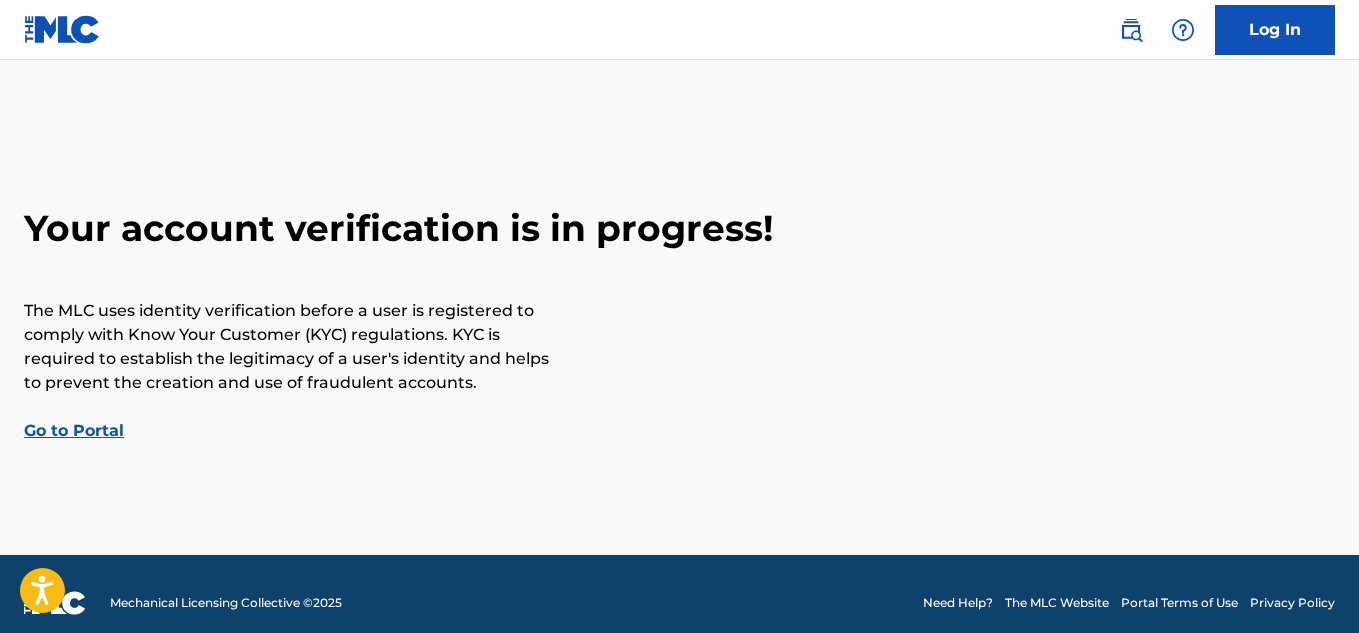 click on "Go to Portal" at bounding box center (74, 430) 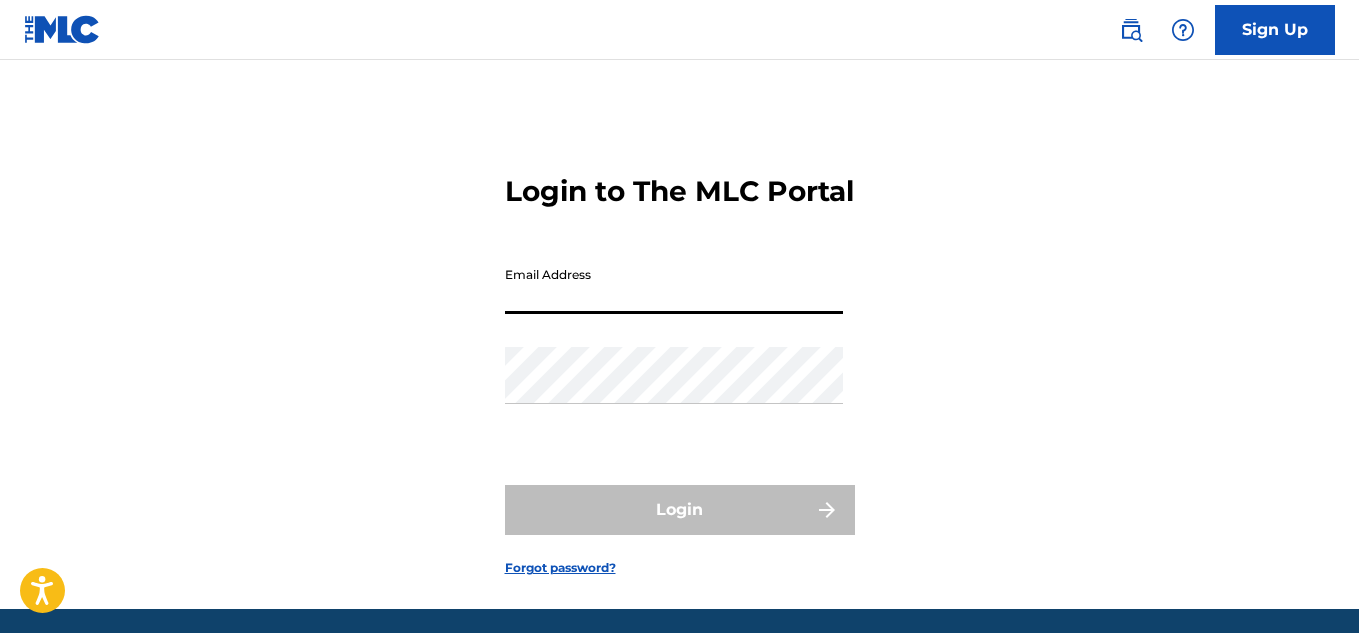 click on "Email Address" at bounding box center (674, 285) 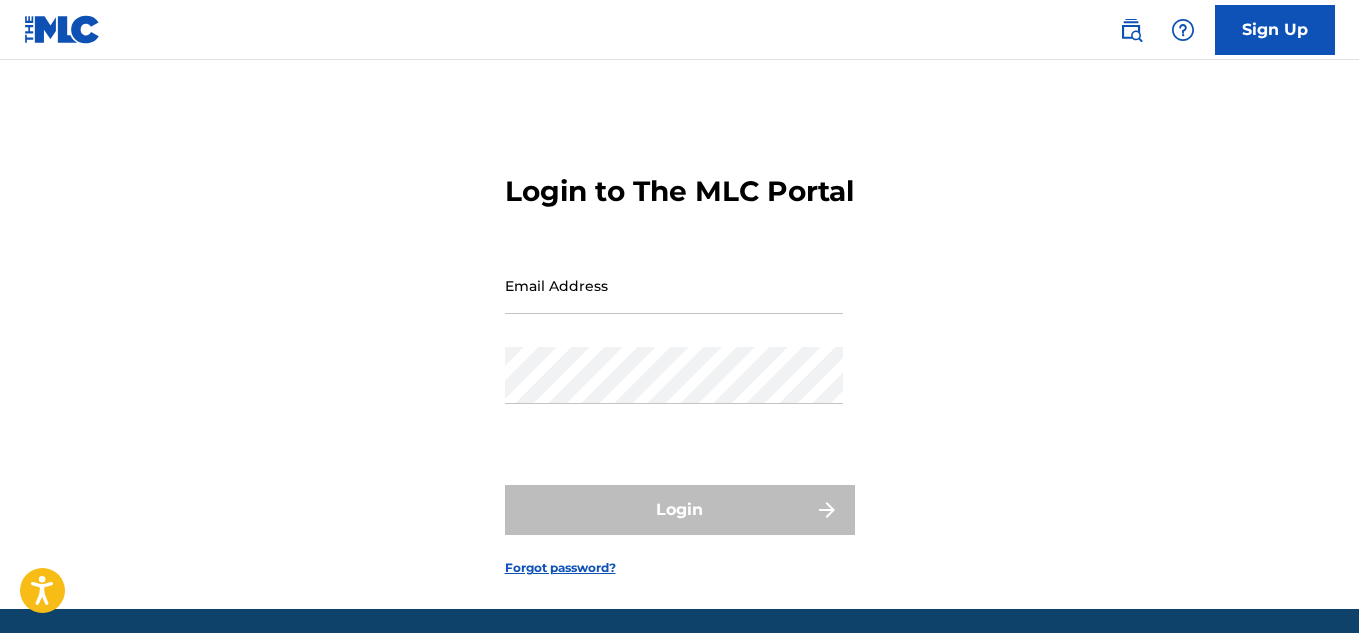click on "Login to The MLC Portal Email Address Password Login Forgot password?" at bounding box center (679, 359) 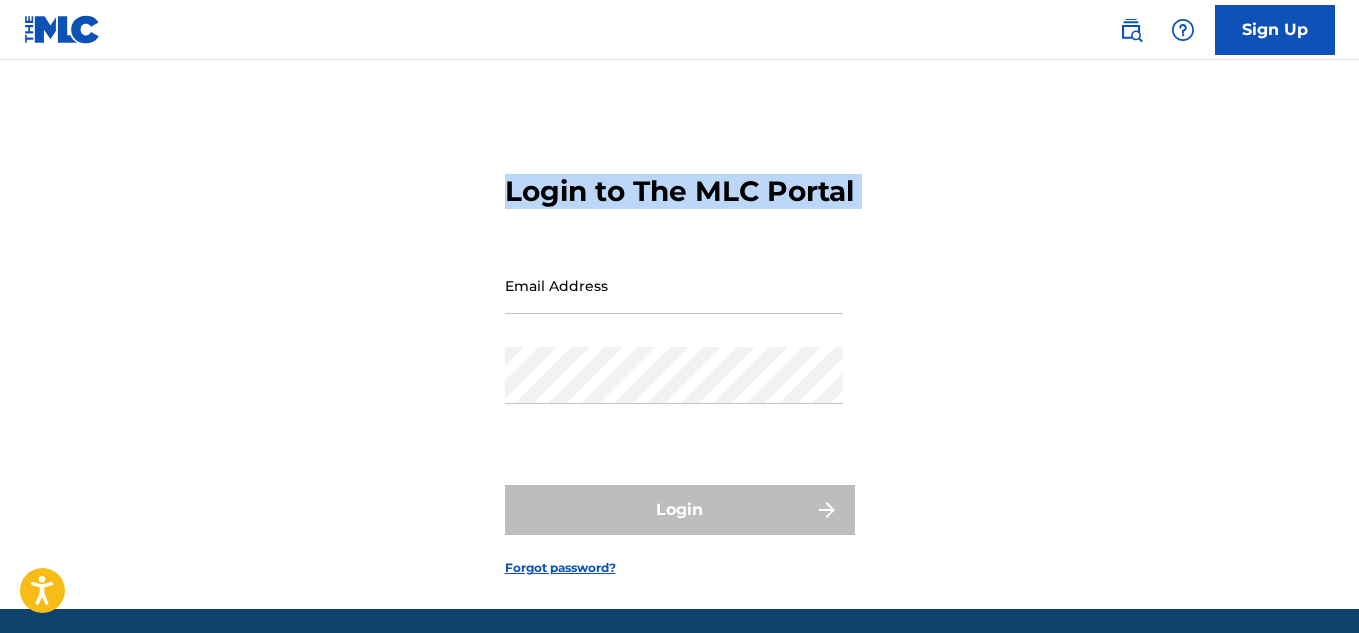 click on "Login to The MLC Portal Email Address Password Login Forgot password?" at bounding box center (679, 359) 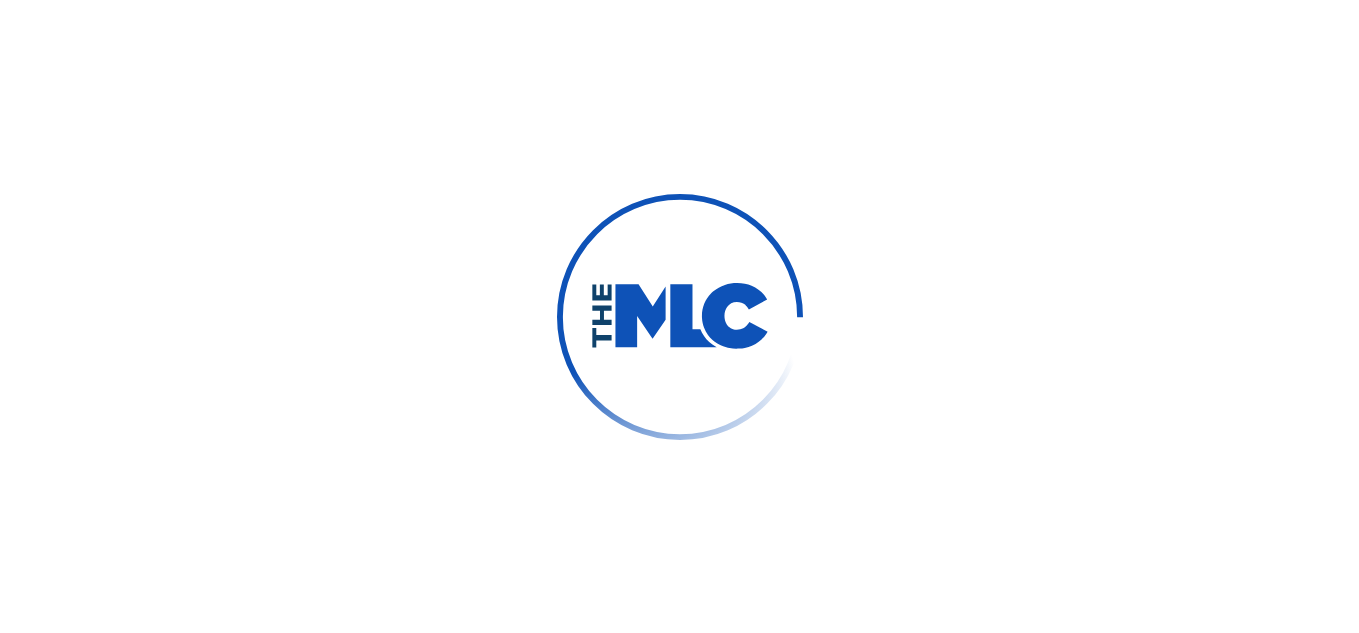 scroll, scrollTop: 0, scrollLeft: 0, axis: both 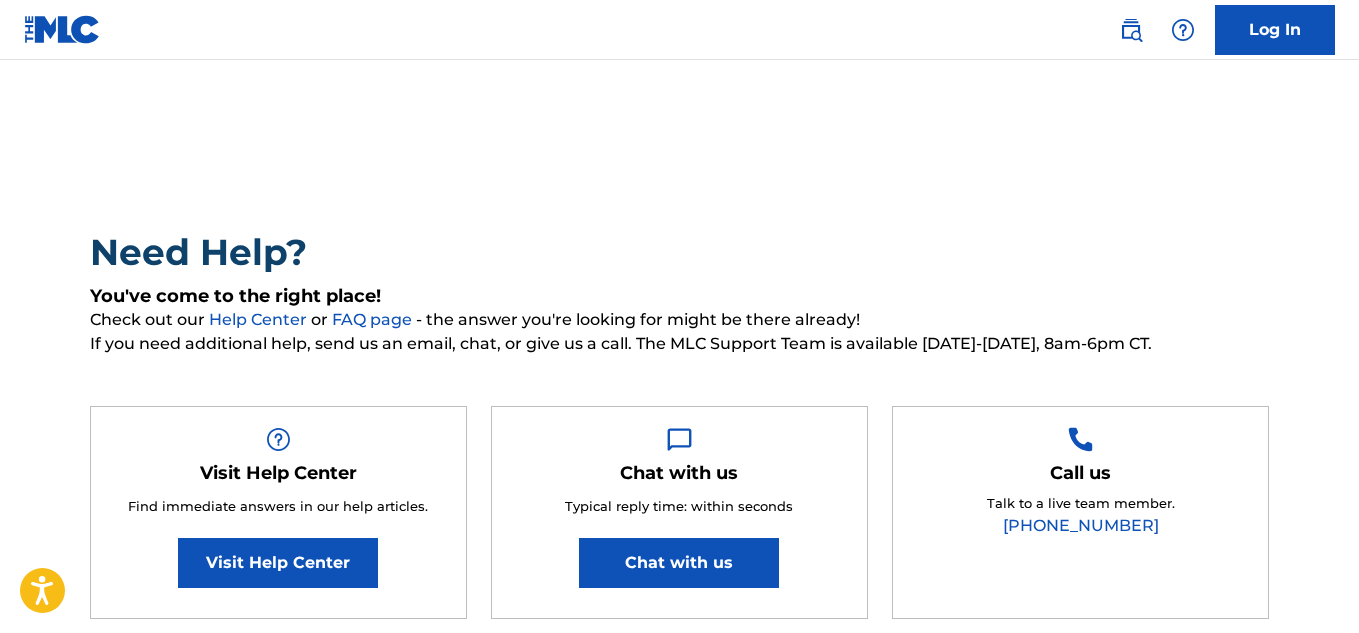 click on "Chat with us" at bounding box center (679, 563) 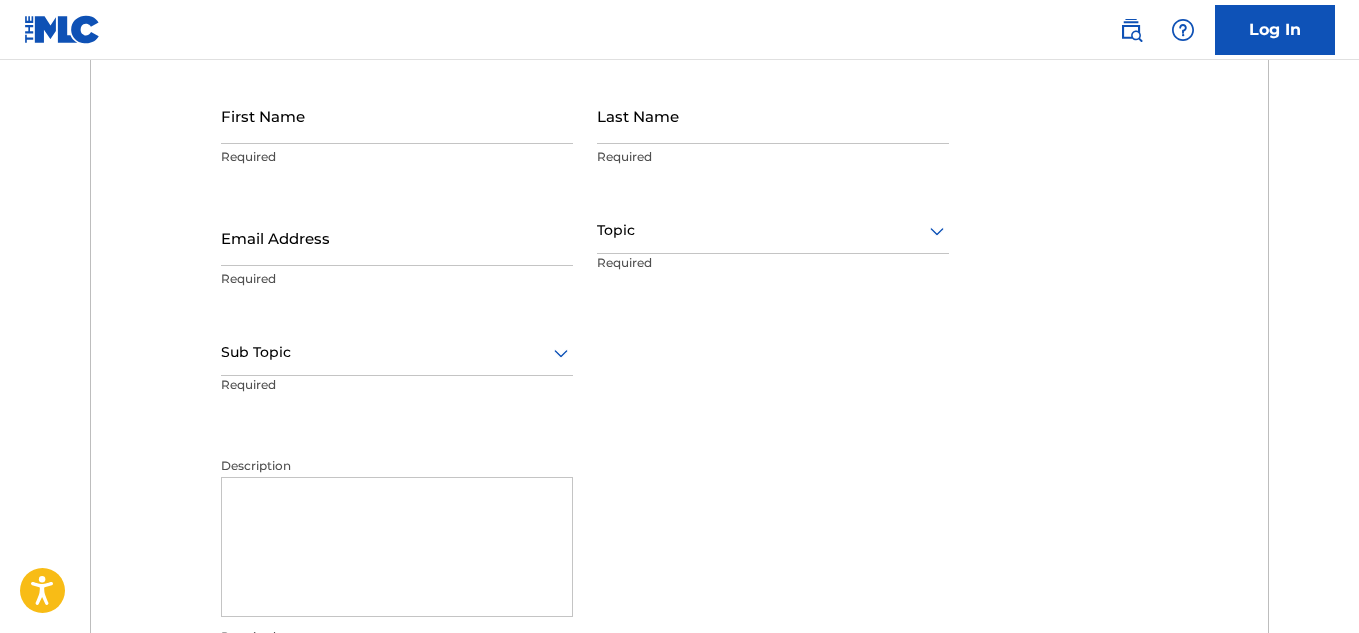scroll, scrollTop: 693, scrollLeft: 0, axis: vertical 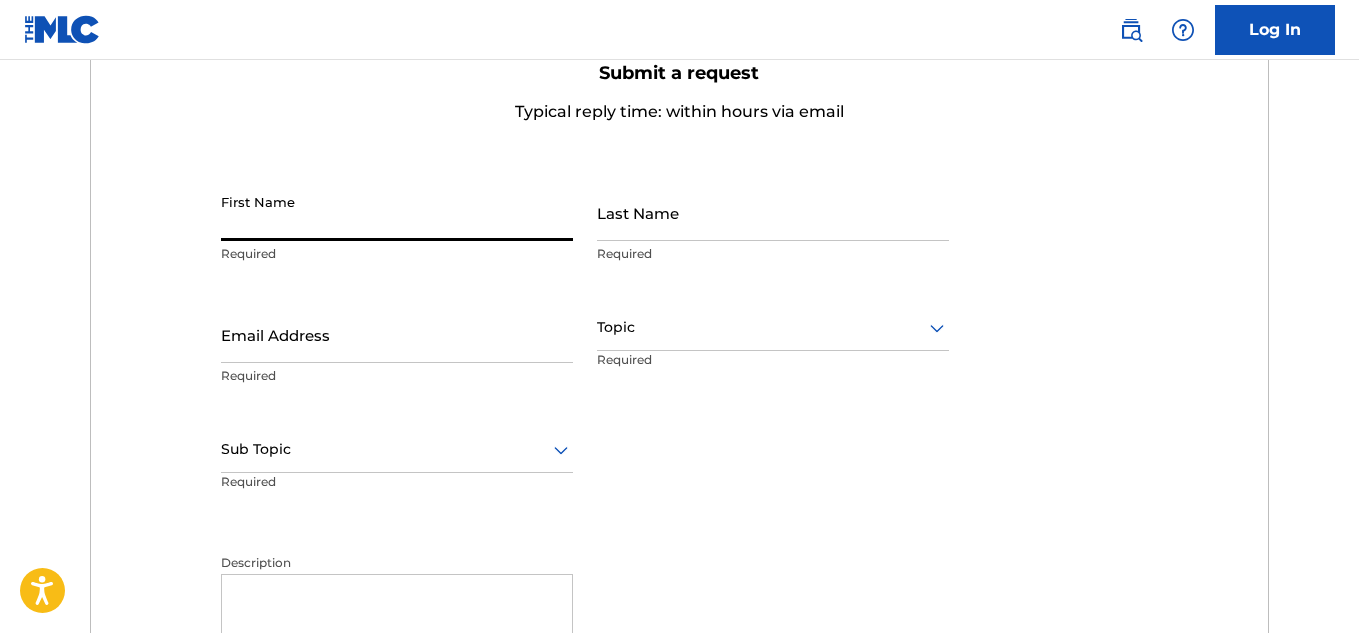 click on "First Name" at bounding box center (397, 212) 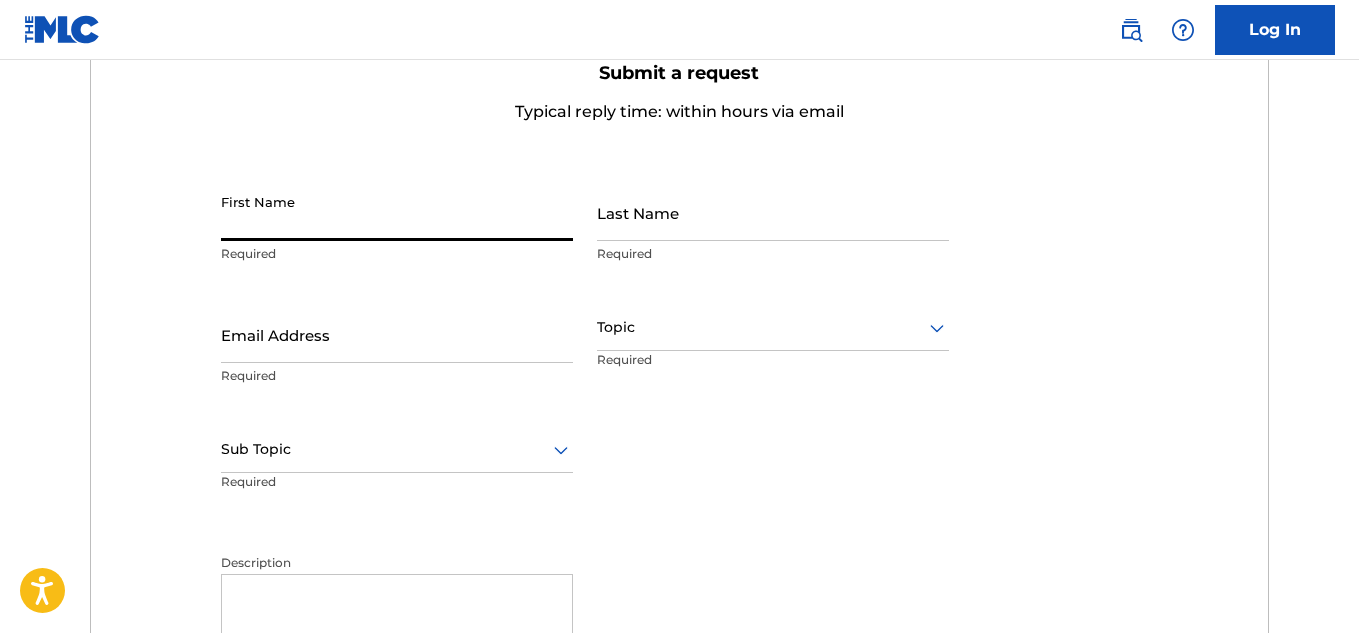 click on "First Name" at bounding box center (397, 212) 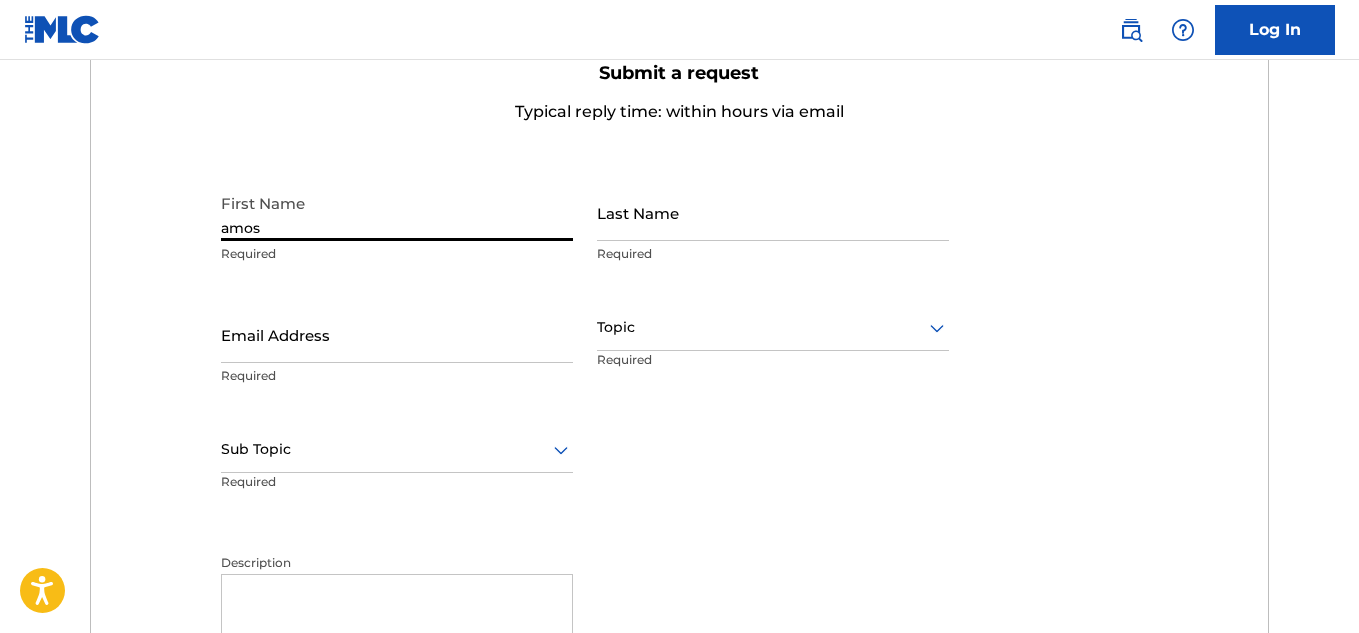 type on "amos" 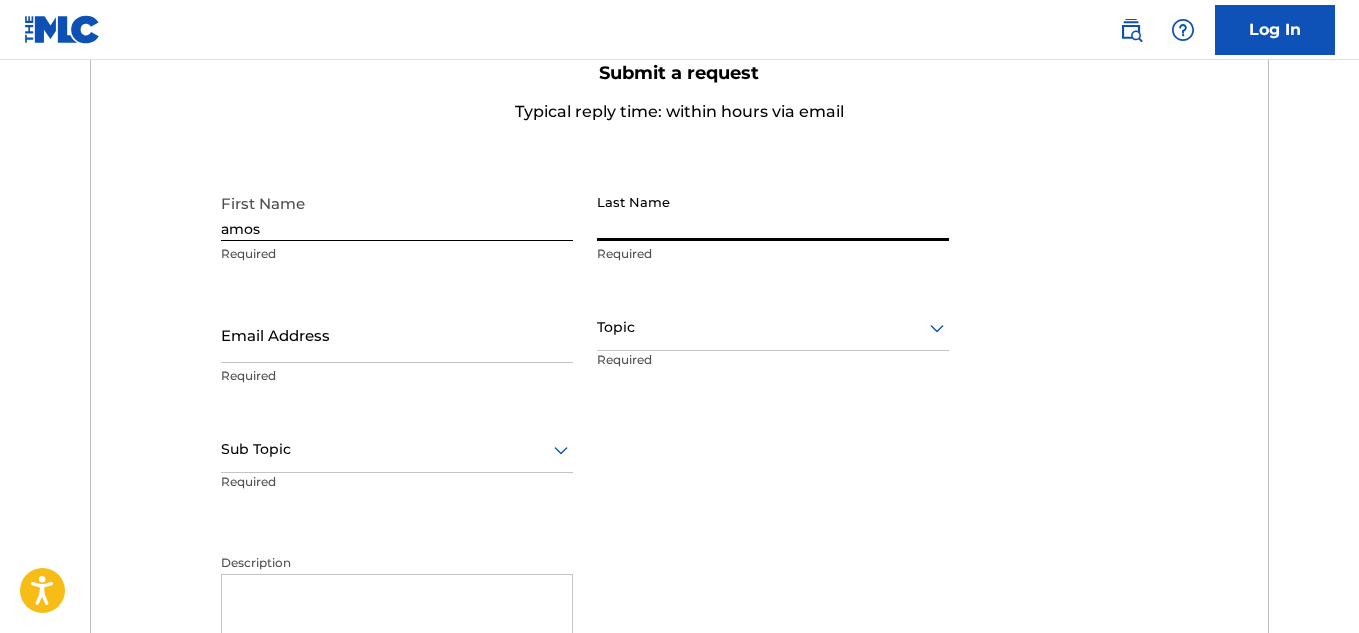 click on "Last Name" at bounding box center (773, 212) 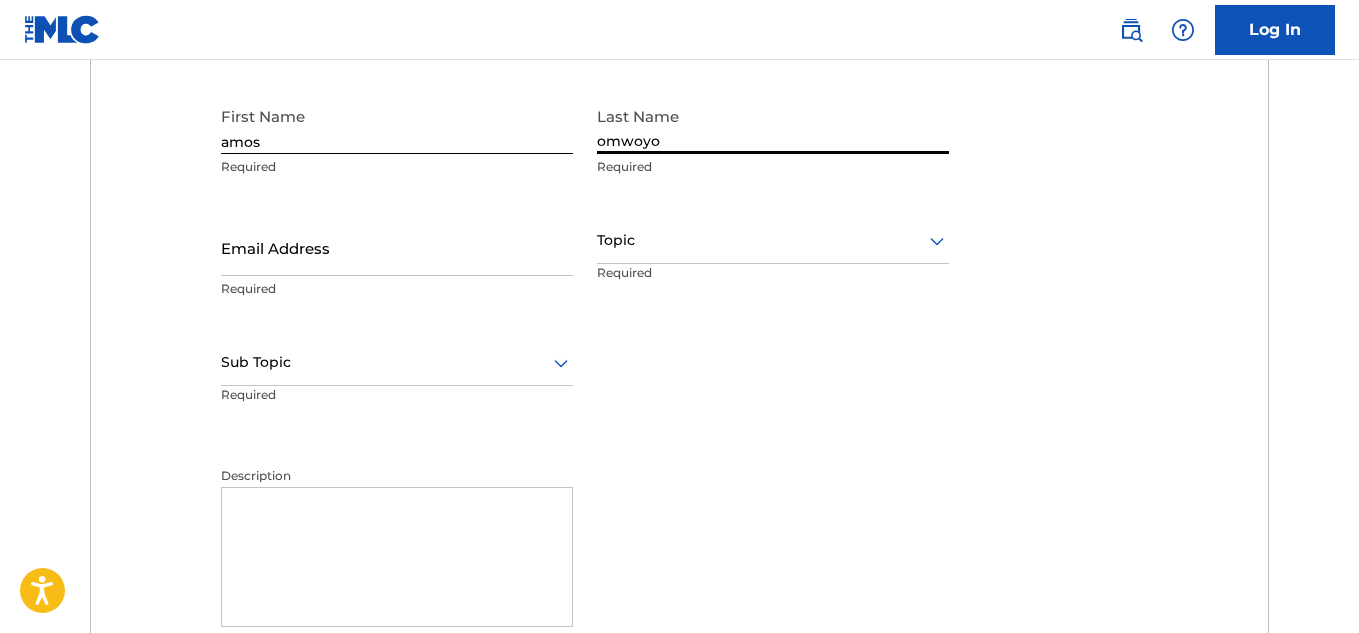 scroll, scrollTop: 824, scrollLeft: 0, axis: vertical 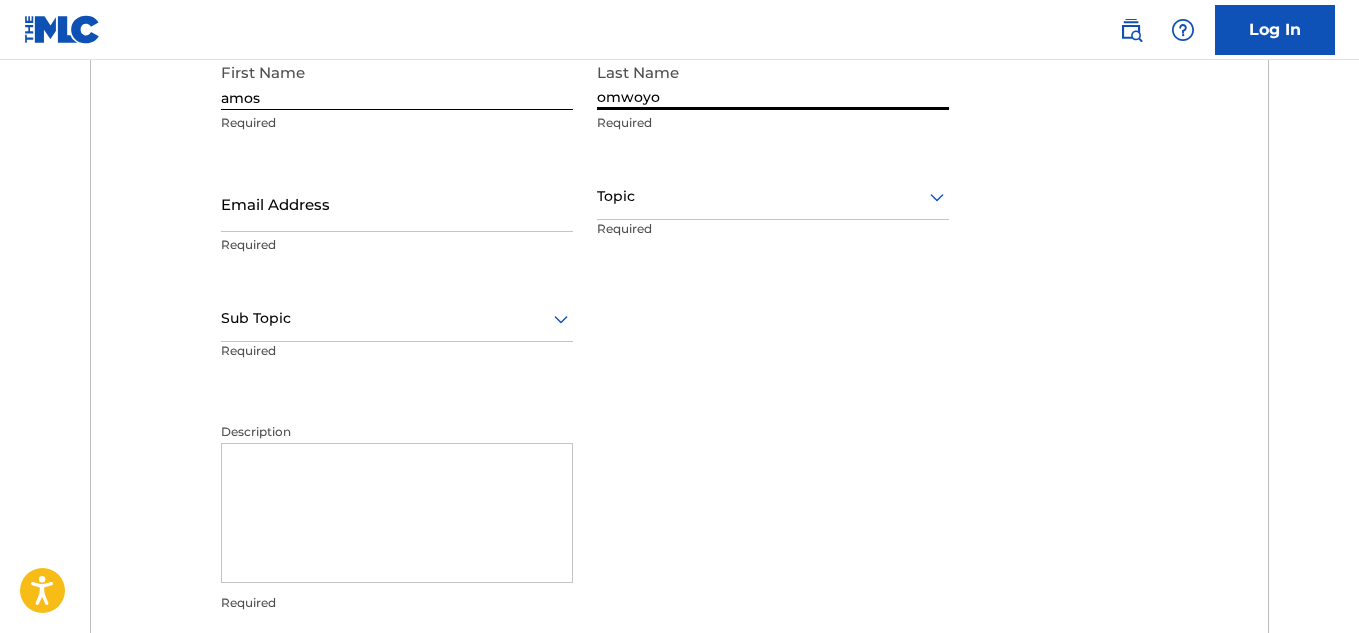 type on "omwoyo" 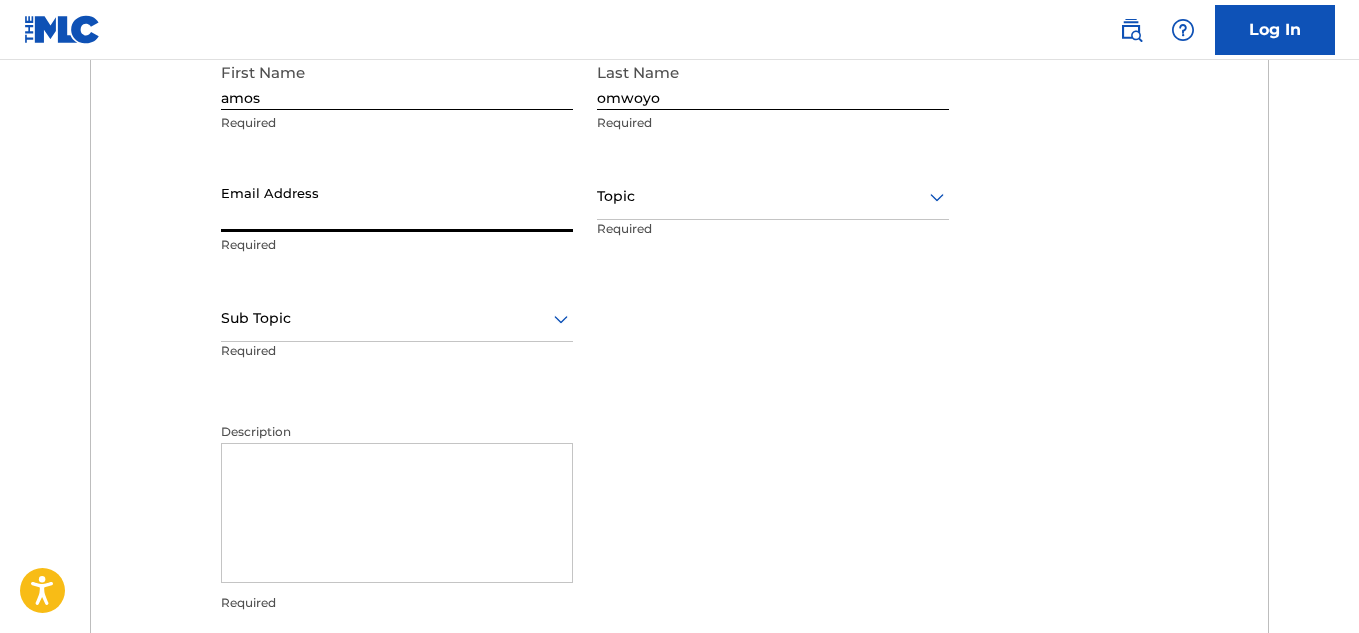 click on "Email Address" at bounding box center (397, 203) 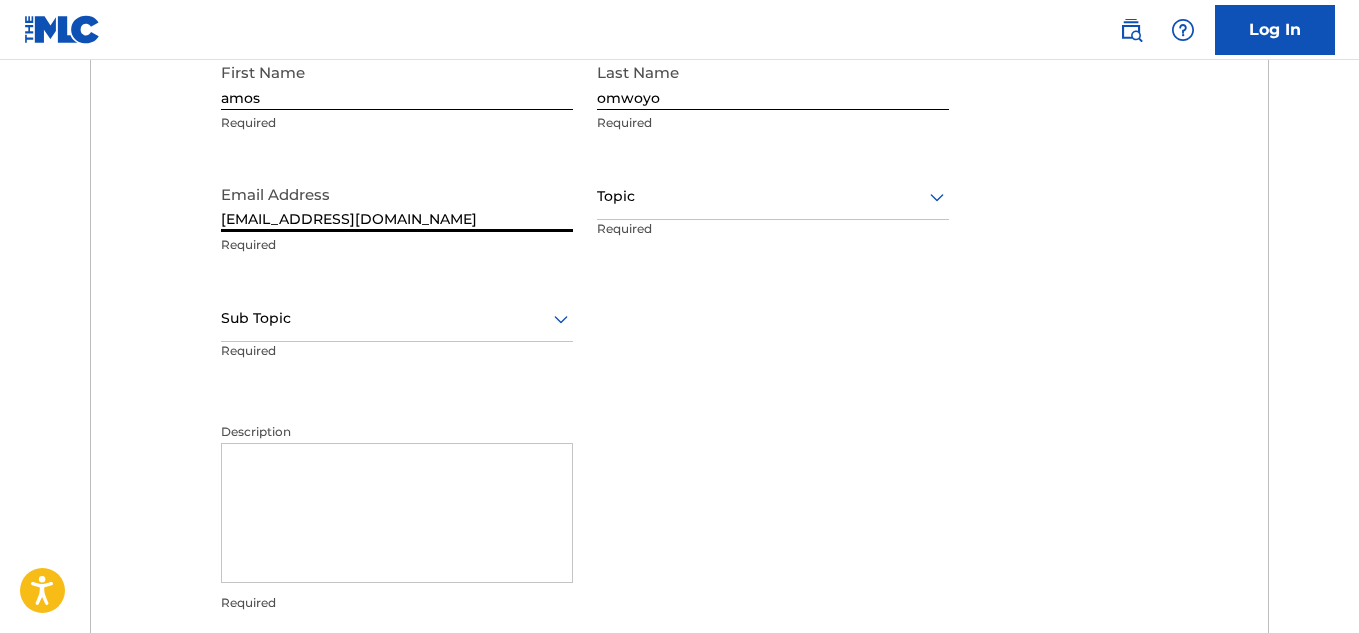 type on "amosikresh@gmail.com" 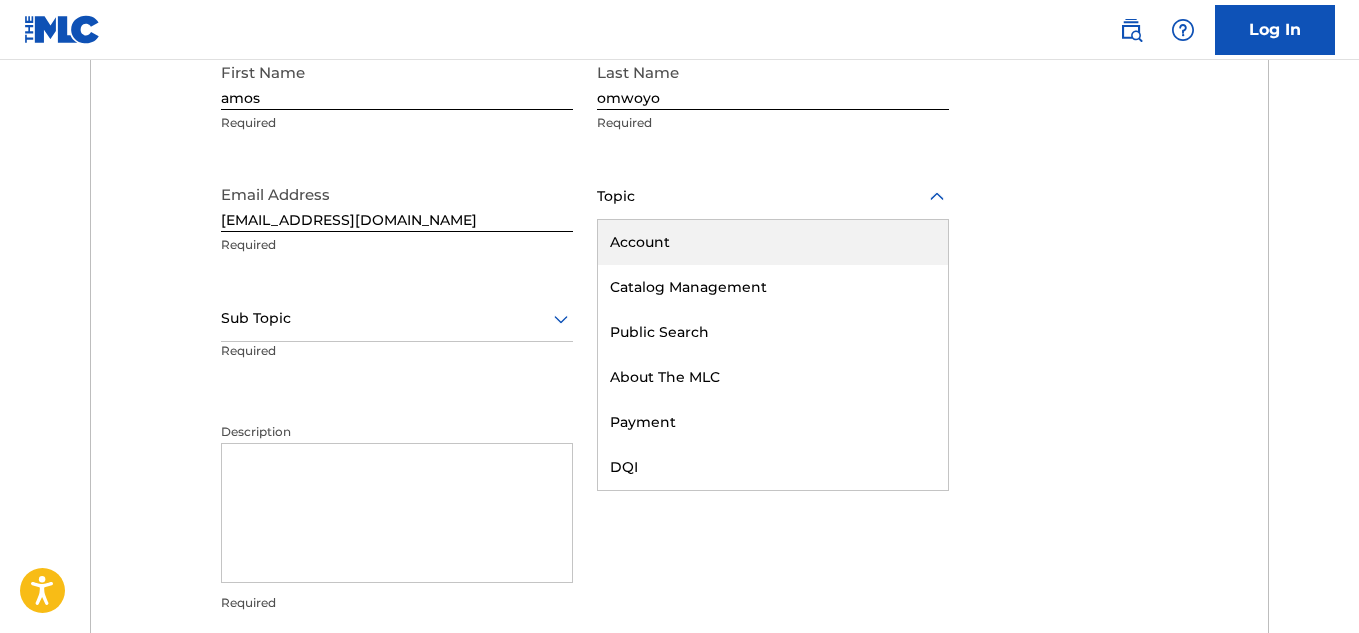 click at bounding box center [773, 196] 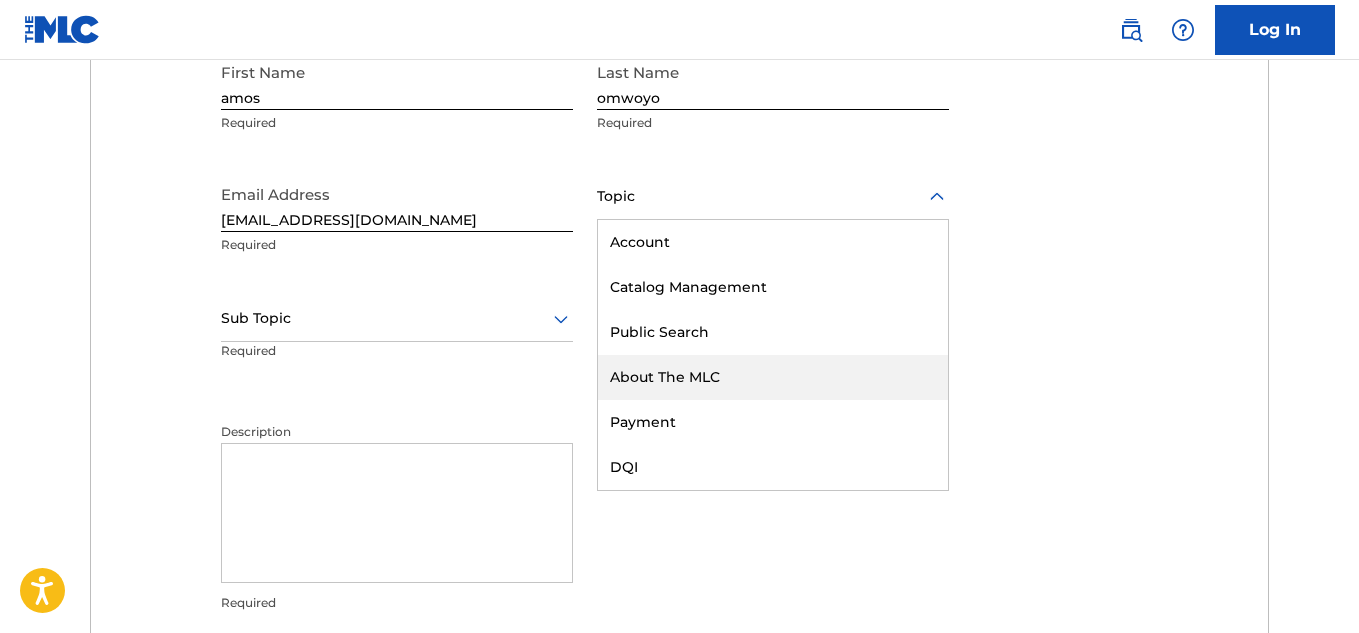 click on "About The MLC" at bounding box center (773, 377) 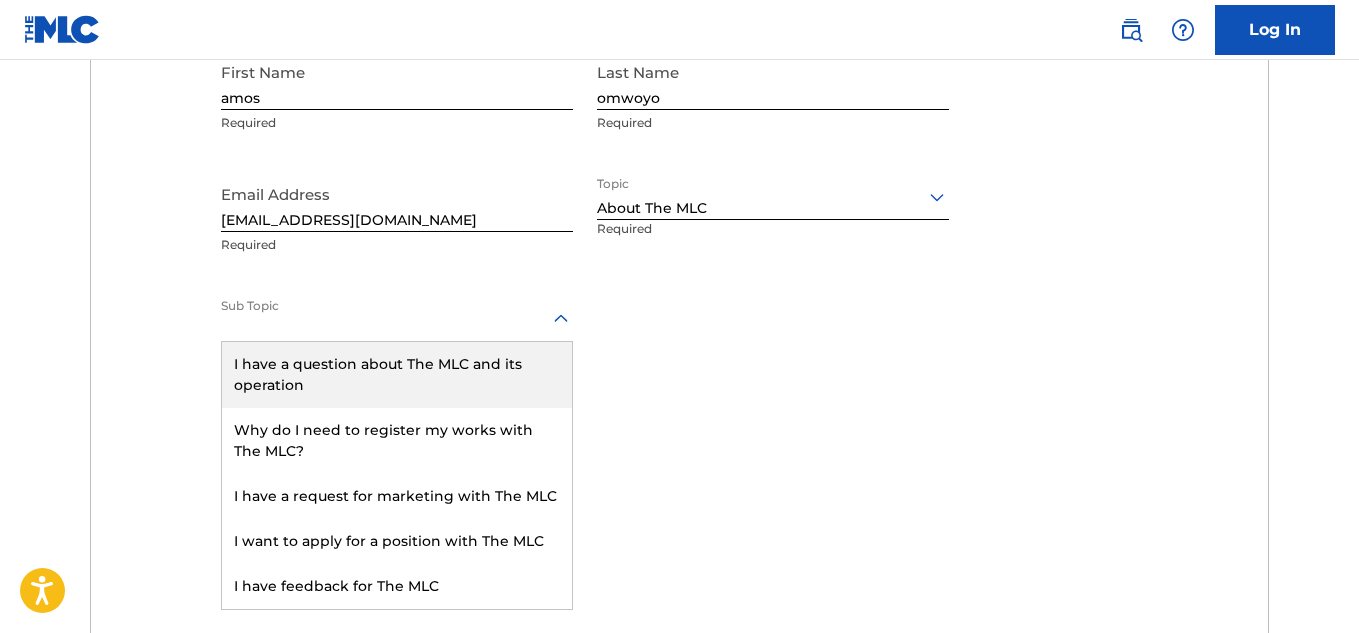 click 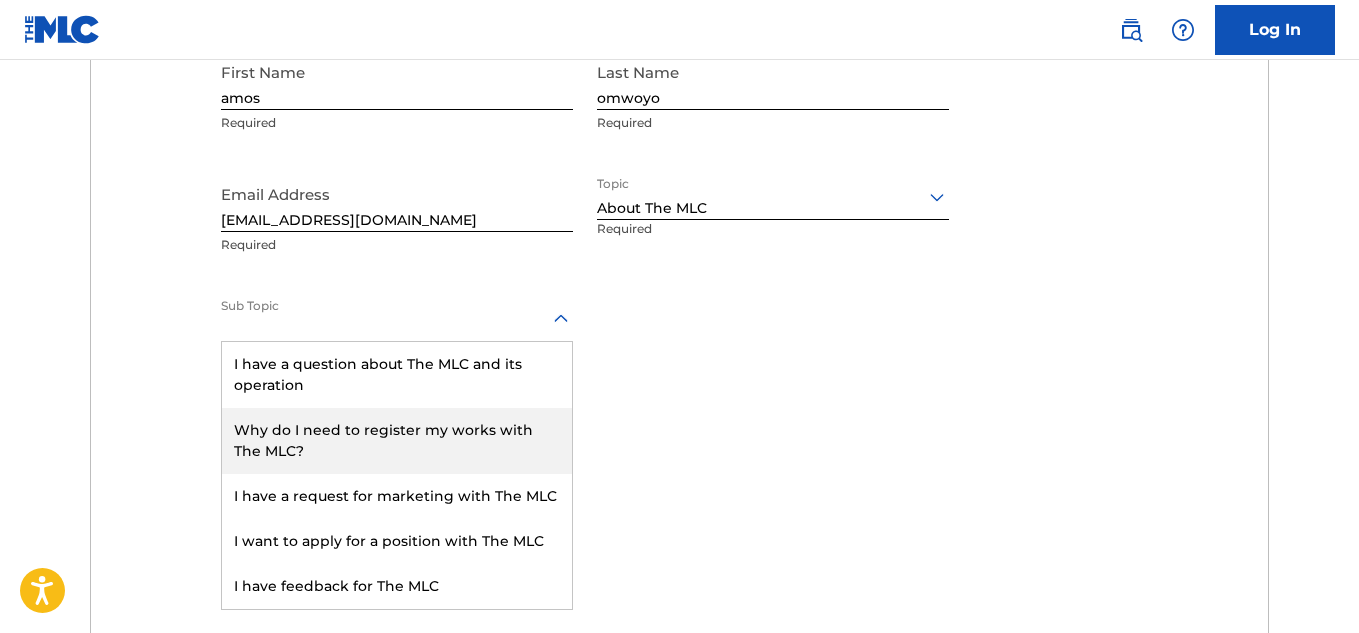click on "Why do I need to register my works with The MLC?" at bounding box center [397, 441] 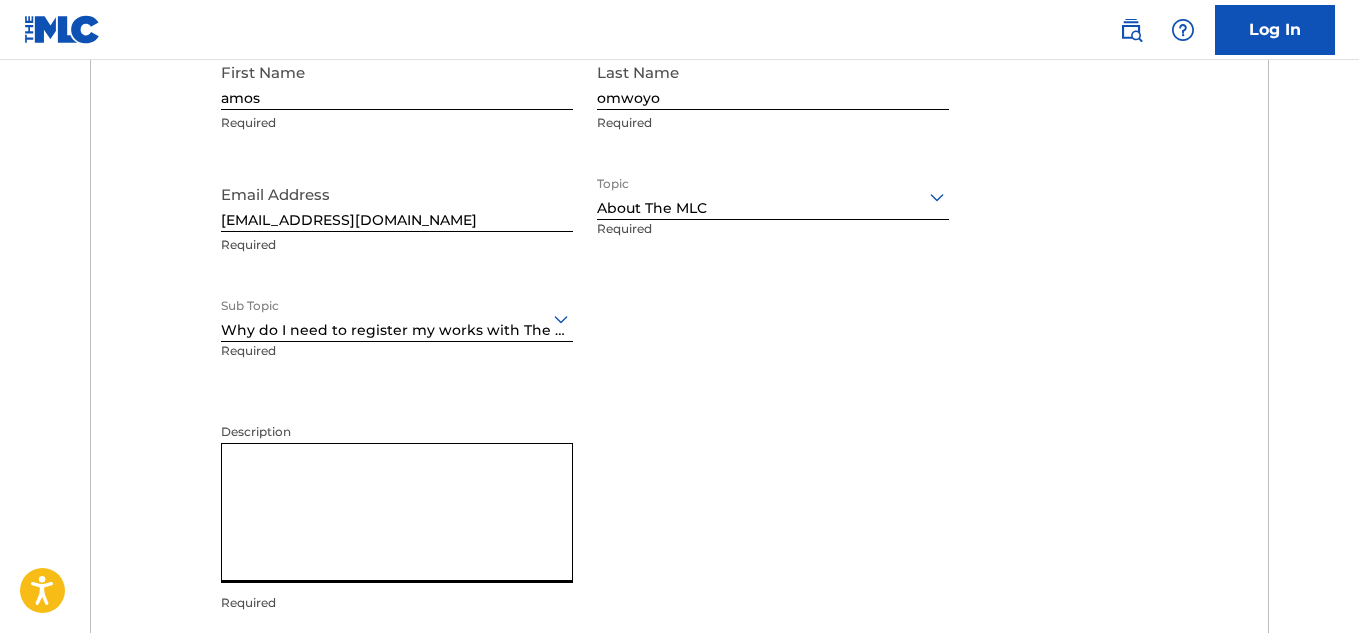 click on "Description" at bounding box center (397, 513) 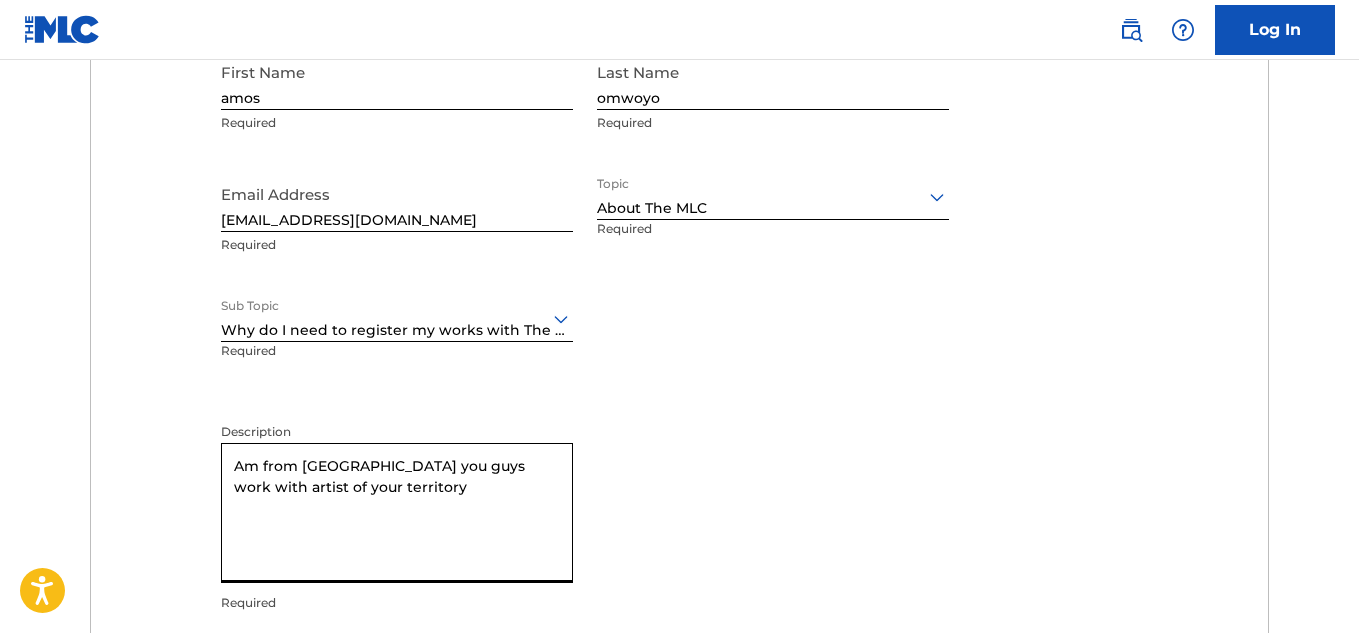click on "Am from kenyado you guys work with artist of your territory" at bounding box center [397, 513] 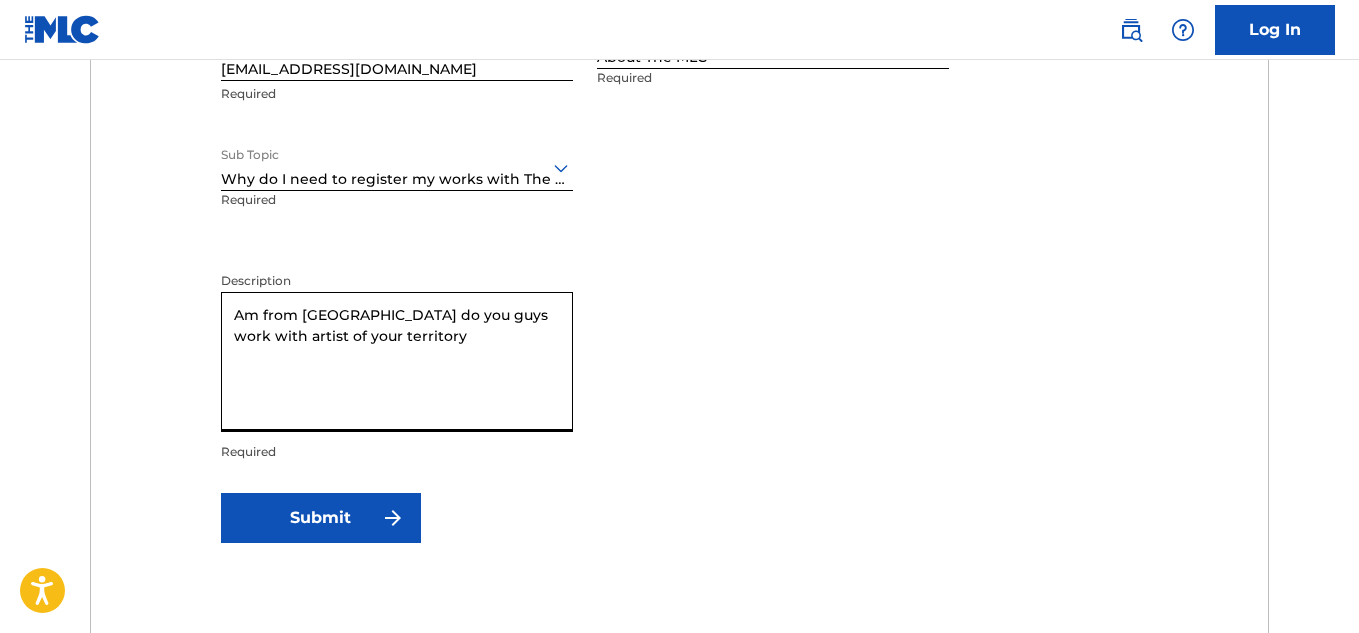 scroll, scrollTop: 989, scrollLeft: 0, axis: vertical 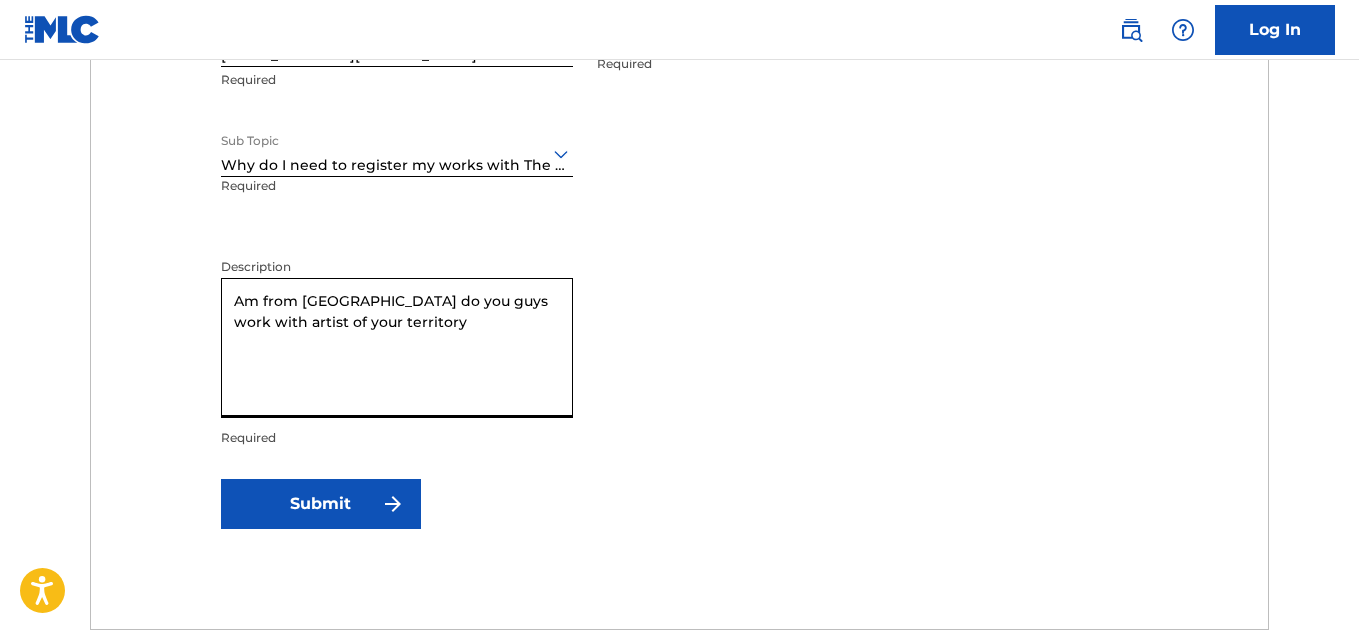 type on "Am from kenya do you guys work with artist of your territory" 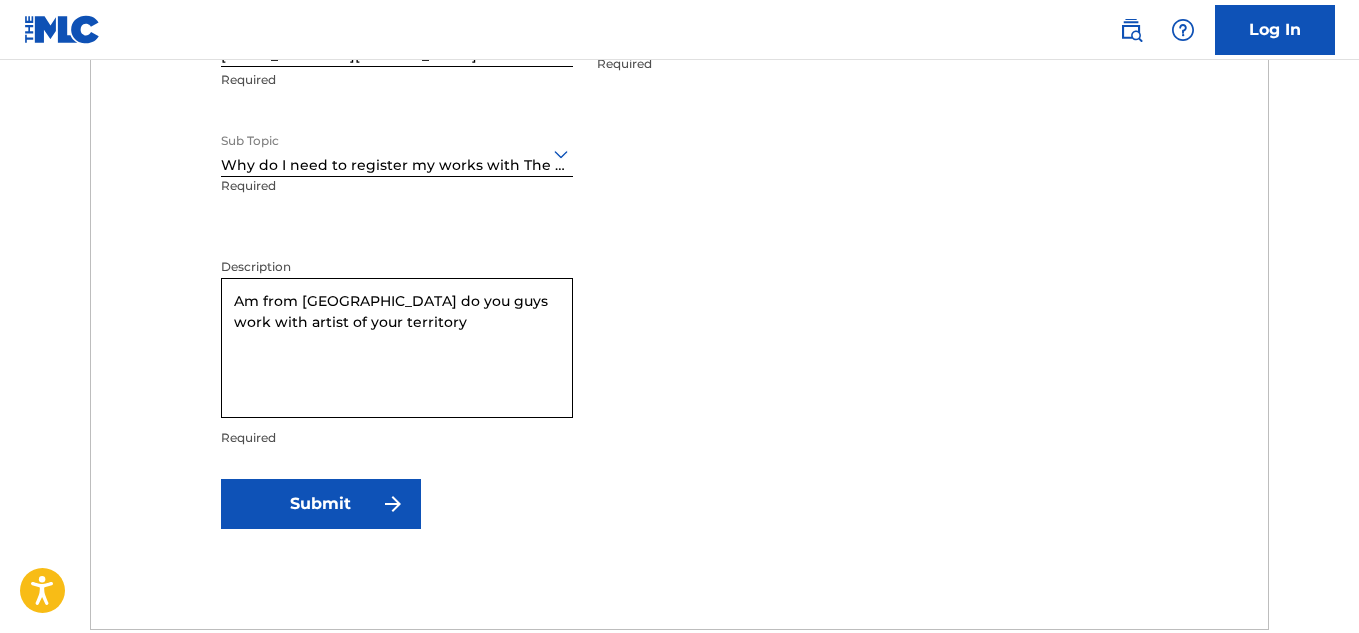 click at bounding box center (393, 504) 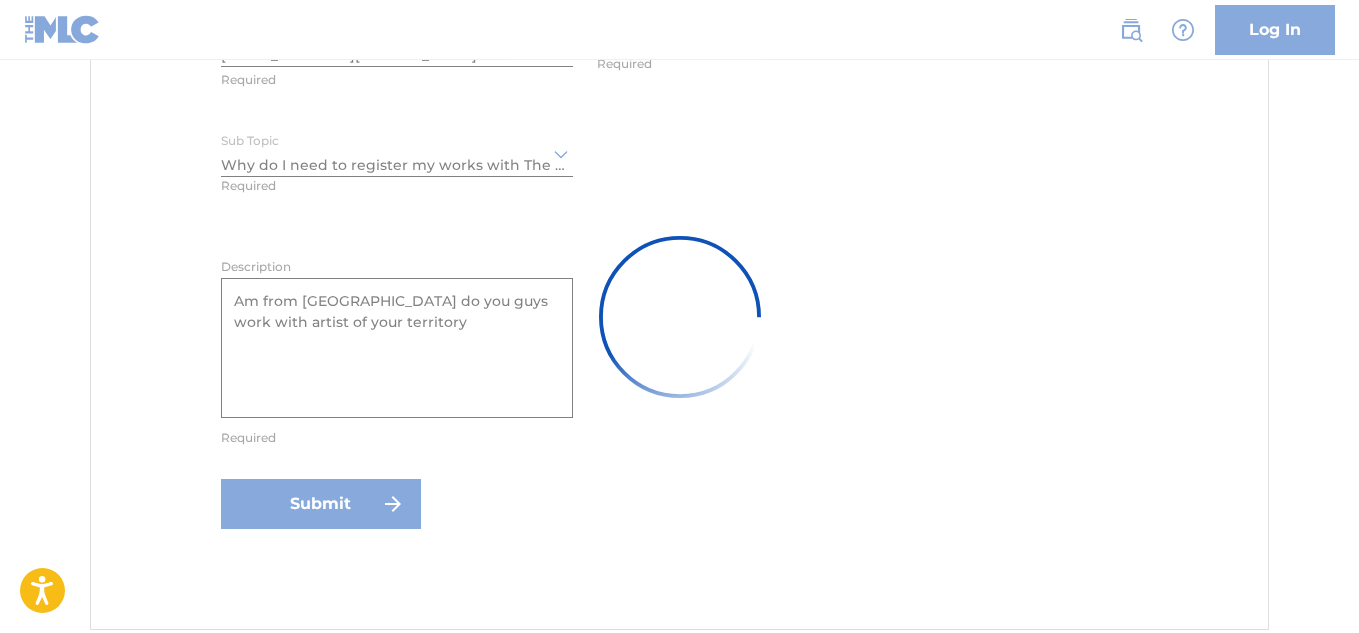 type 